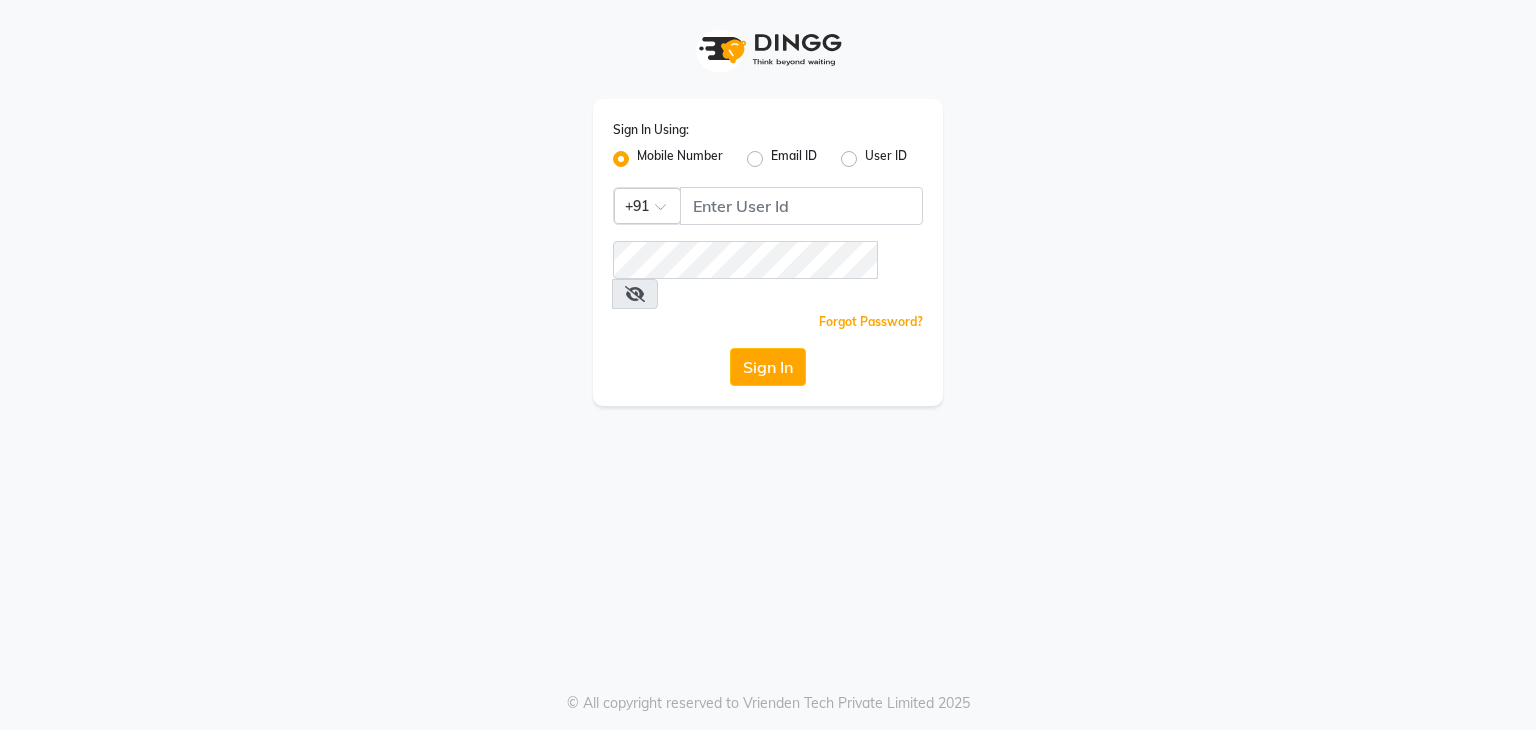 scroll, scrollTop: 0, scrollLeft: 0, axis: both 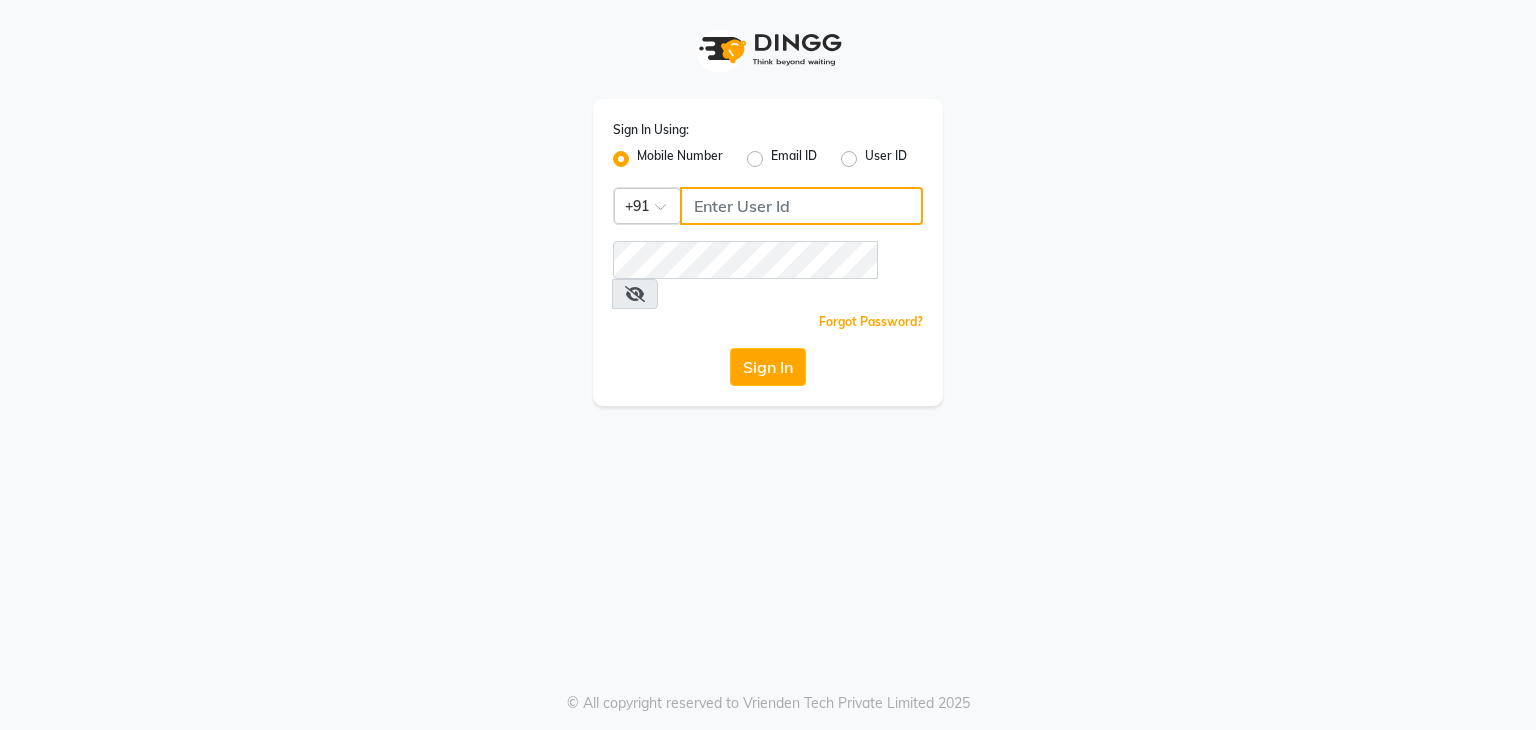 click 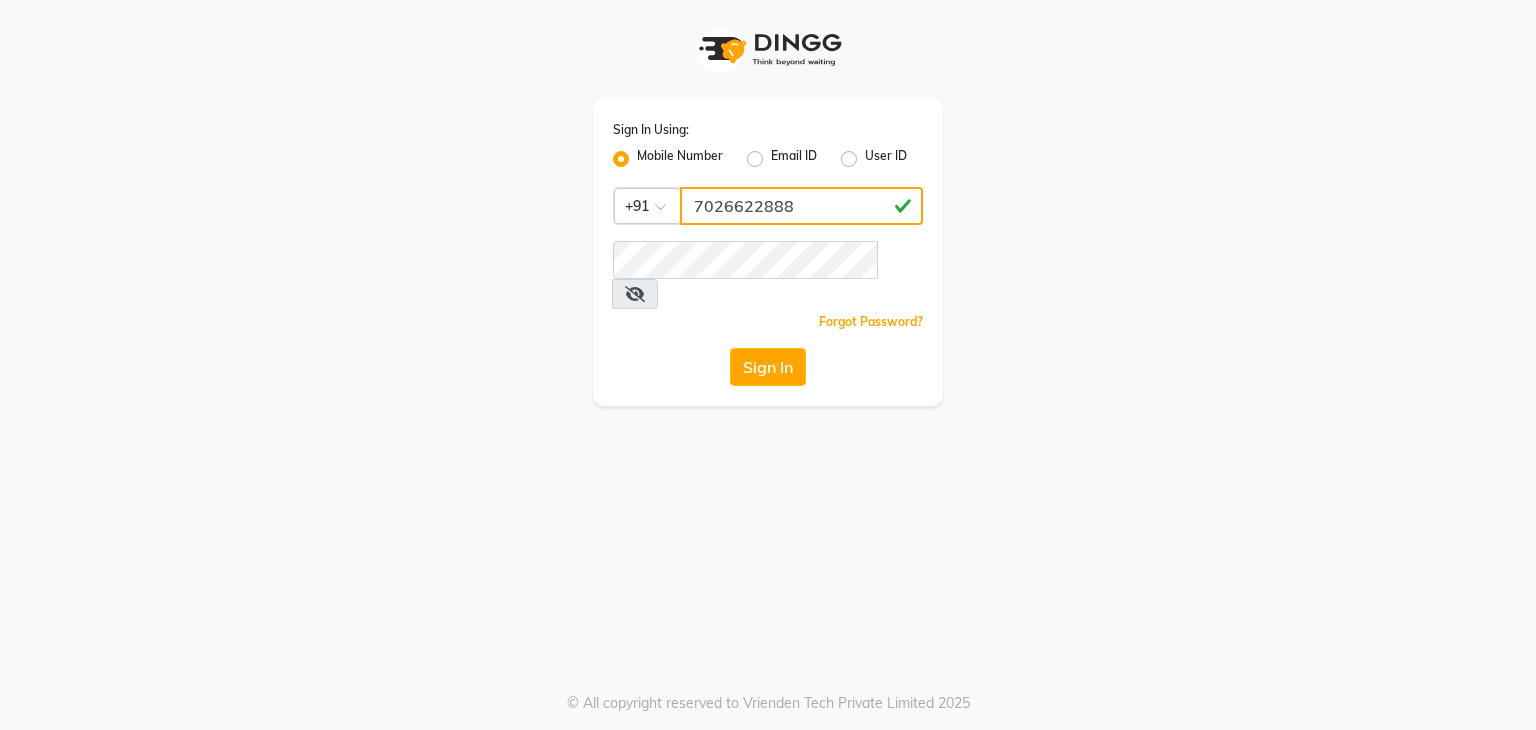 type on "7026622888" 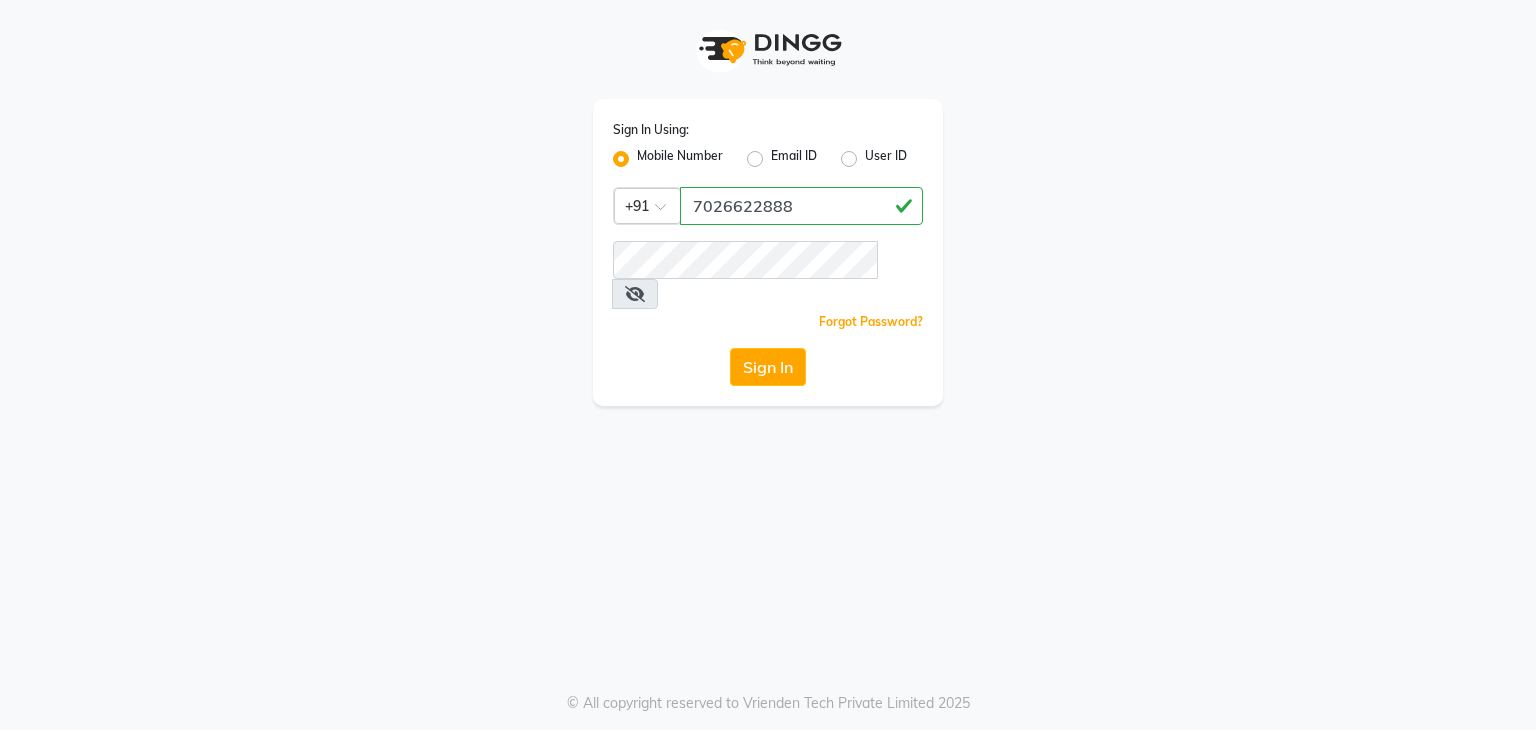 click on "Sign In Using: Mobile Number Email ID User ID Country Code × +91 [PHONE] Remember me Forgot Password? Sign In" 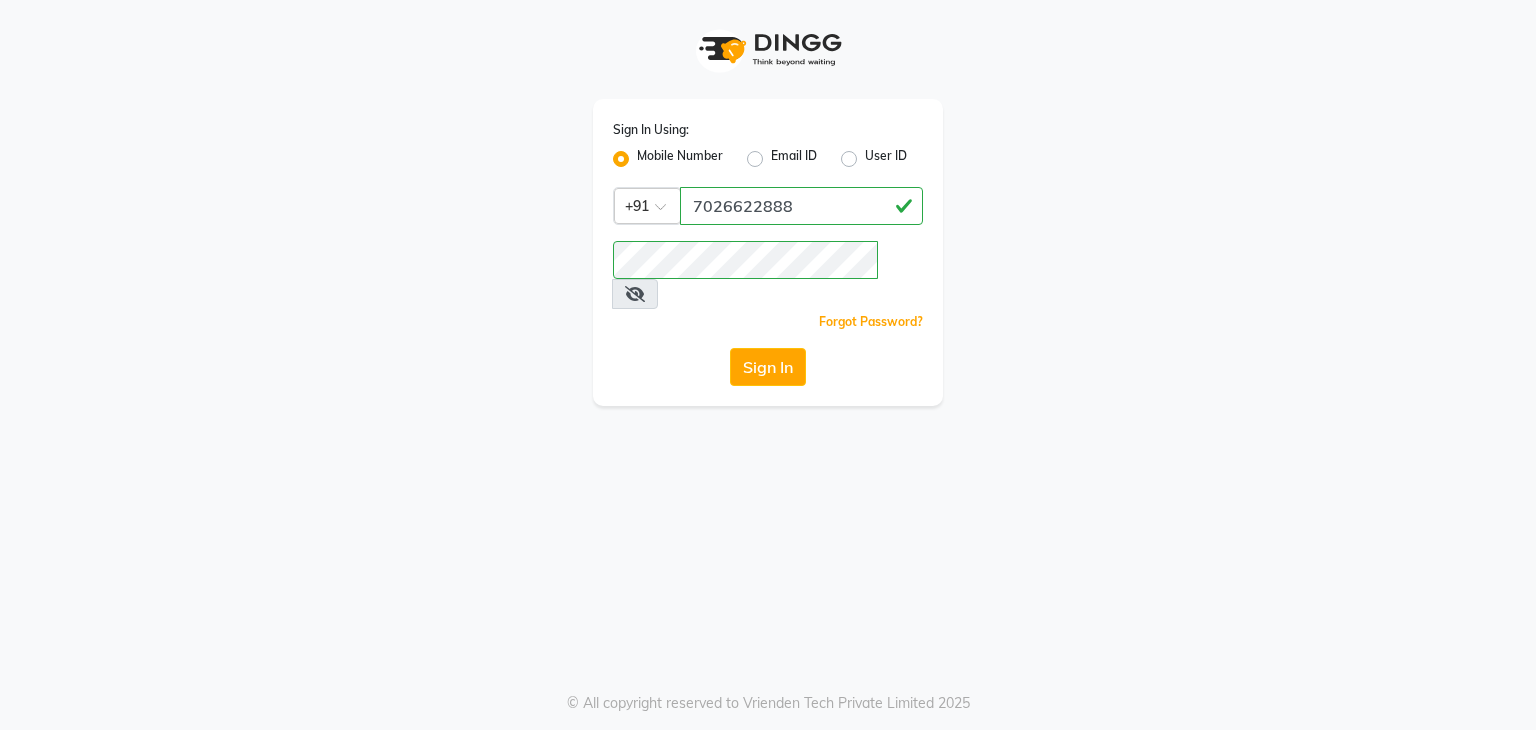 click at bounding box center (635, 294) 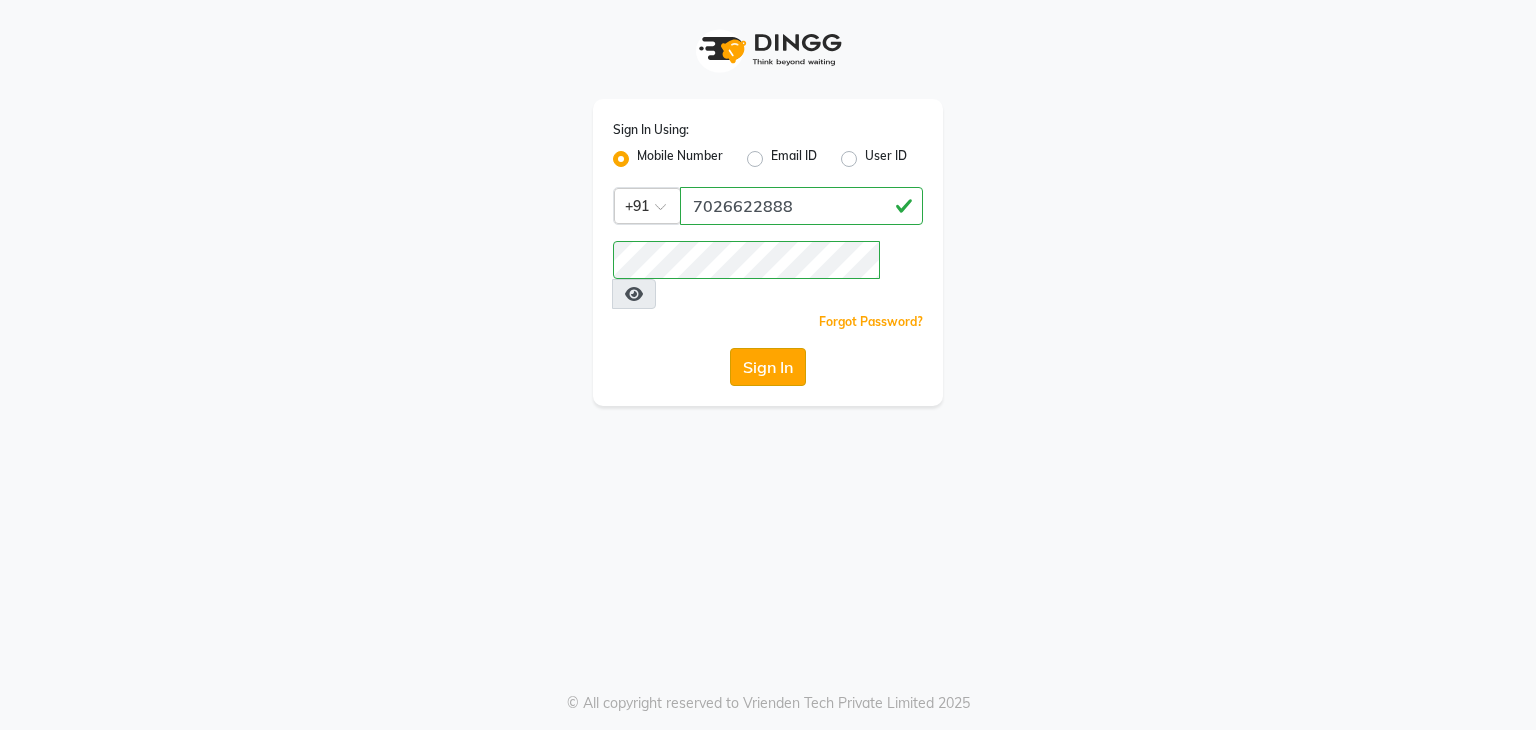 click on "Sign In" 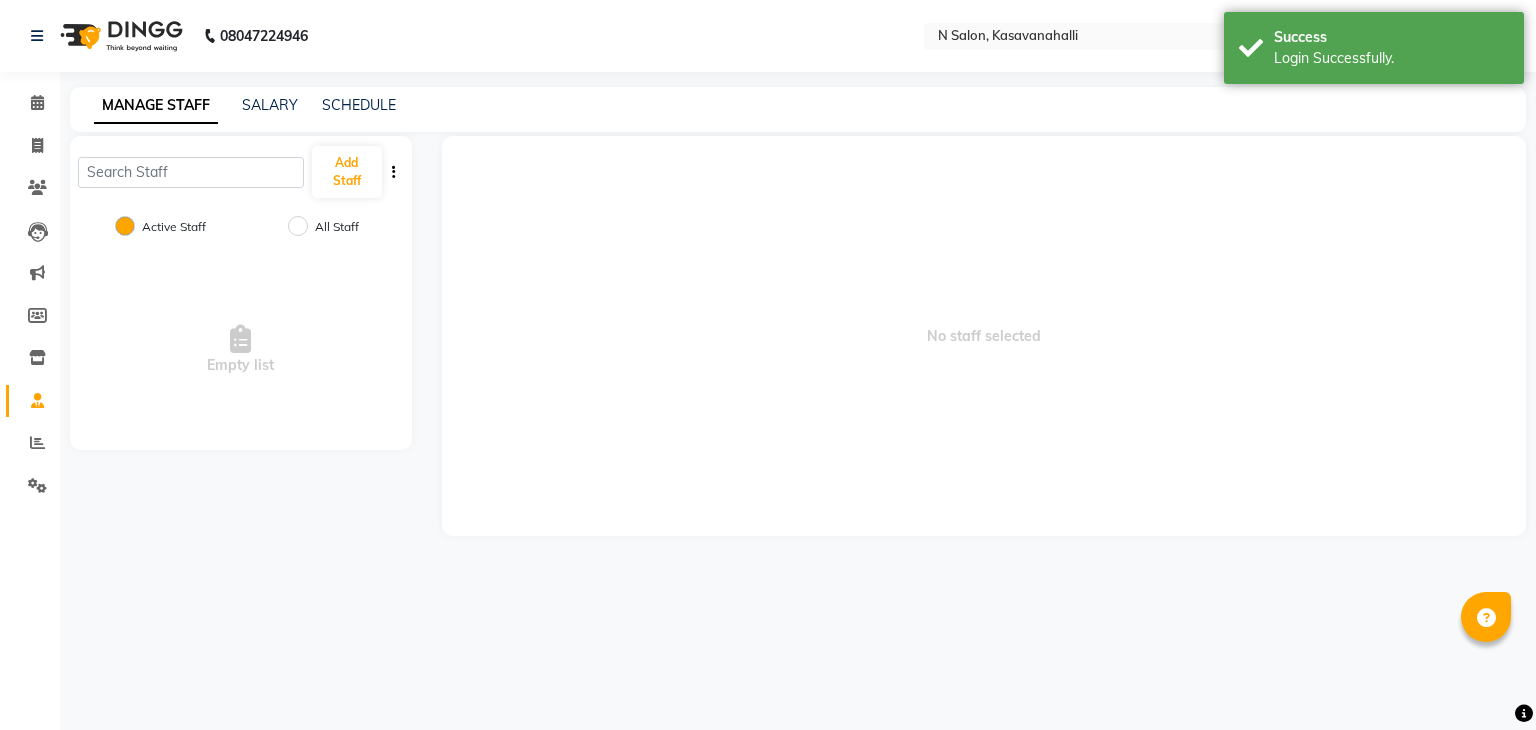 select on "en" 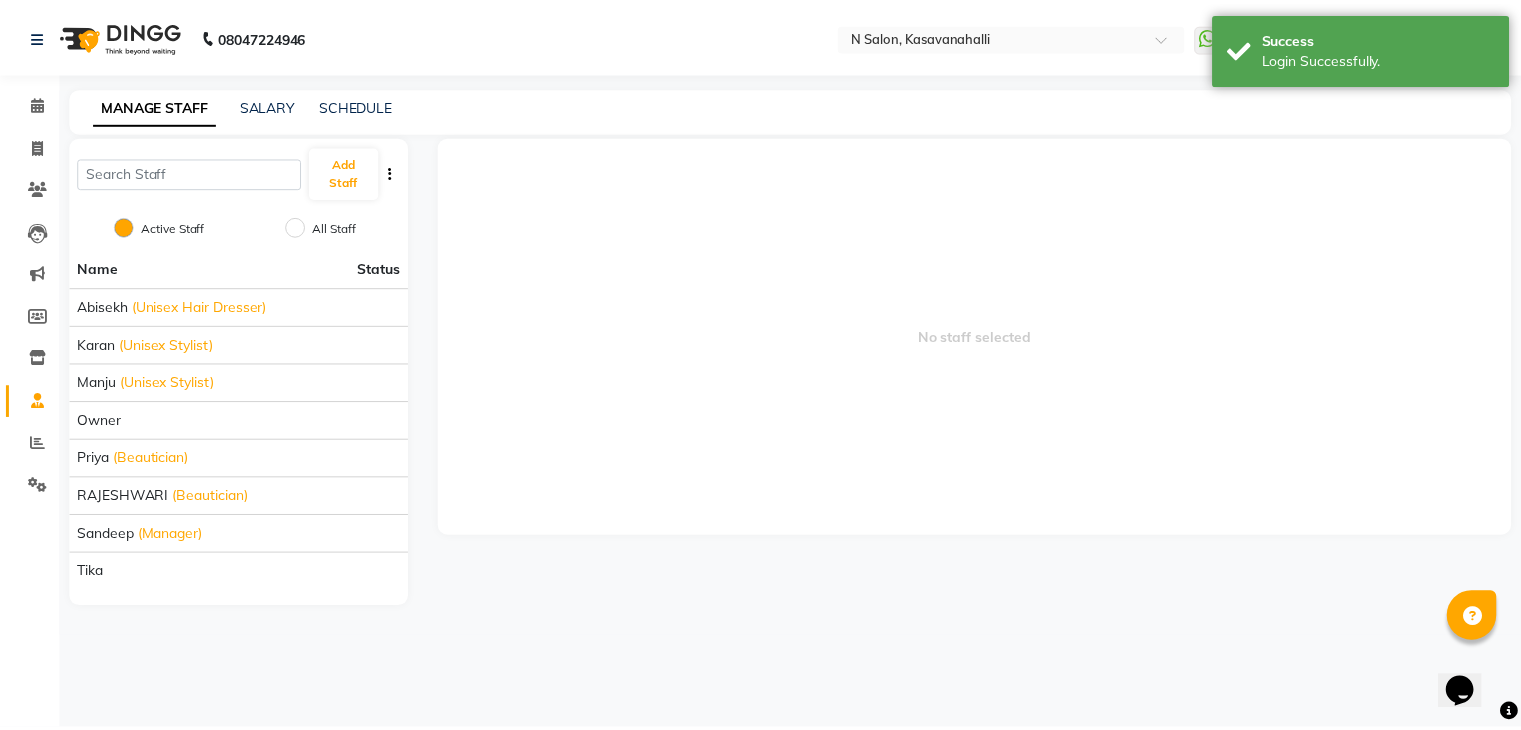 scroll, scrollTop: 0, scrollLeft: 0, axis: both 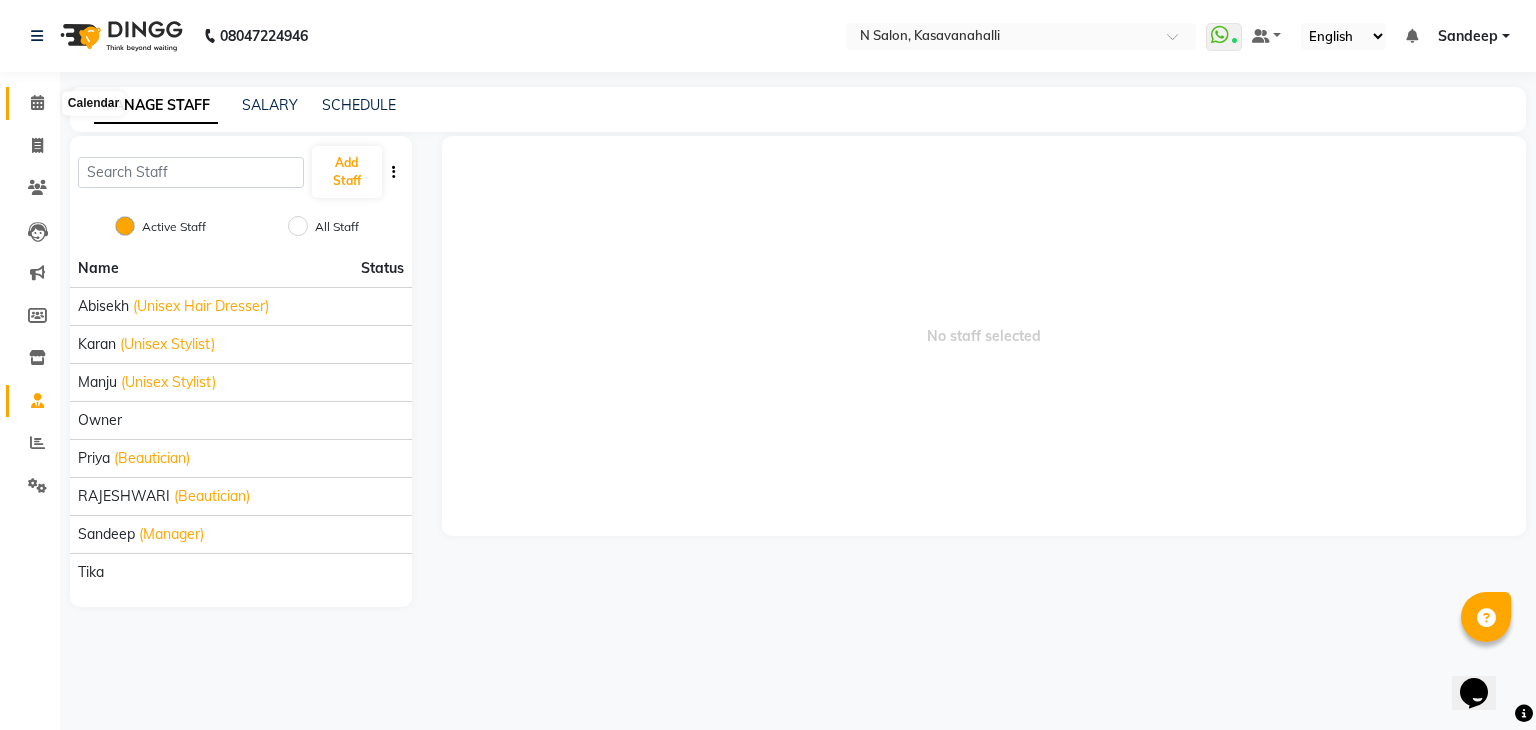 click 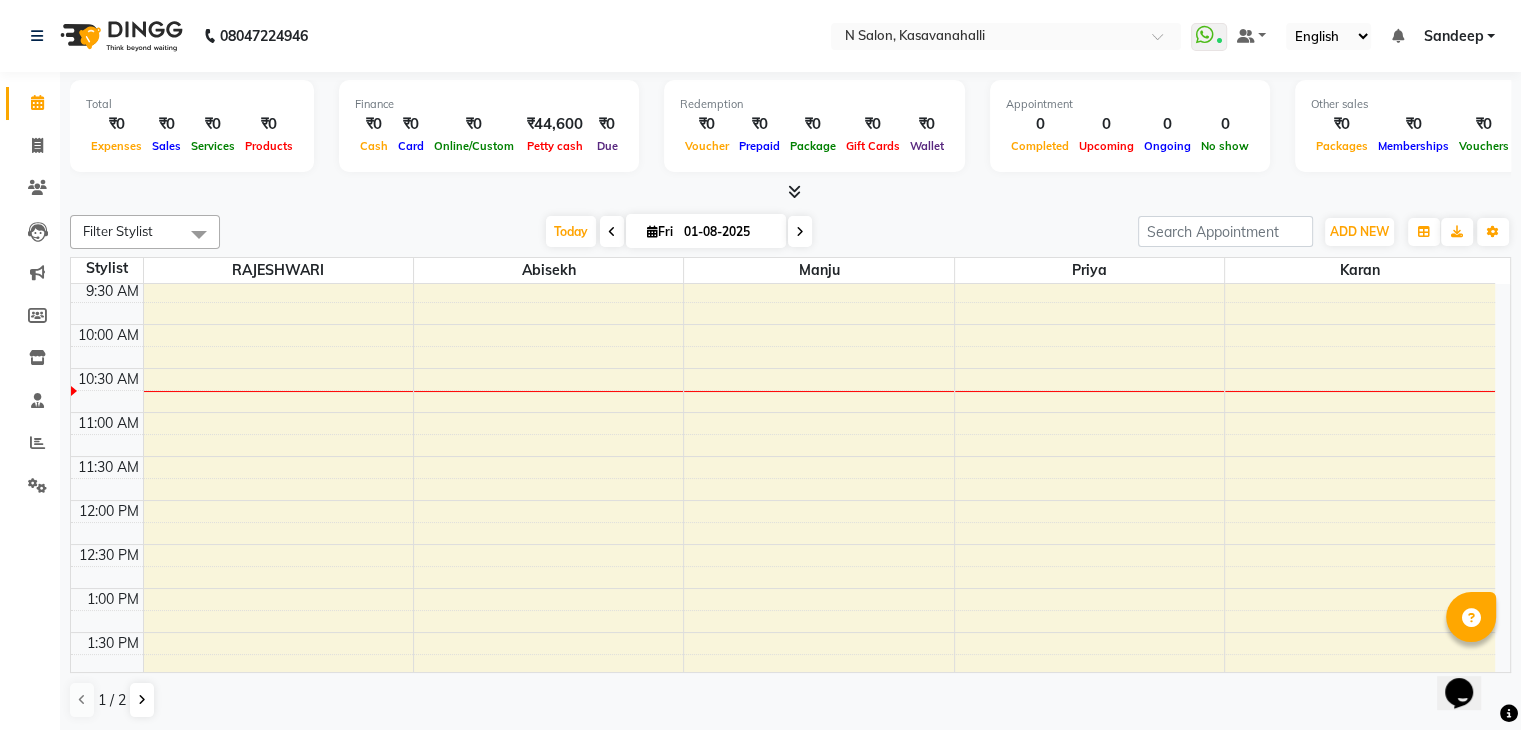 scroll, scrollTop: 300, scrollLeft: 0, axis: vertical 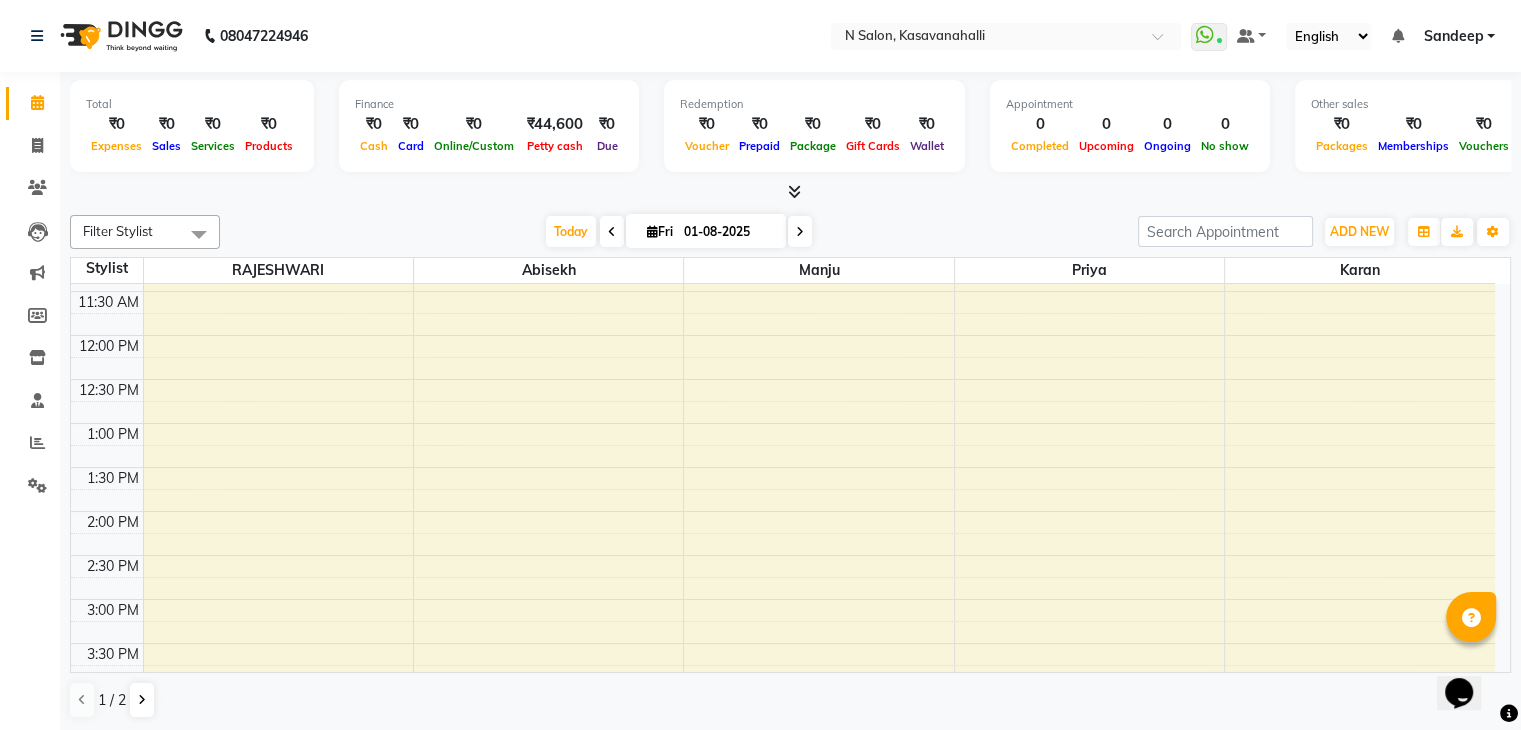 click at bounding box center (612, 232) 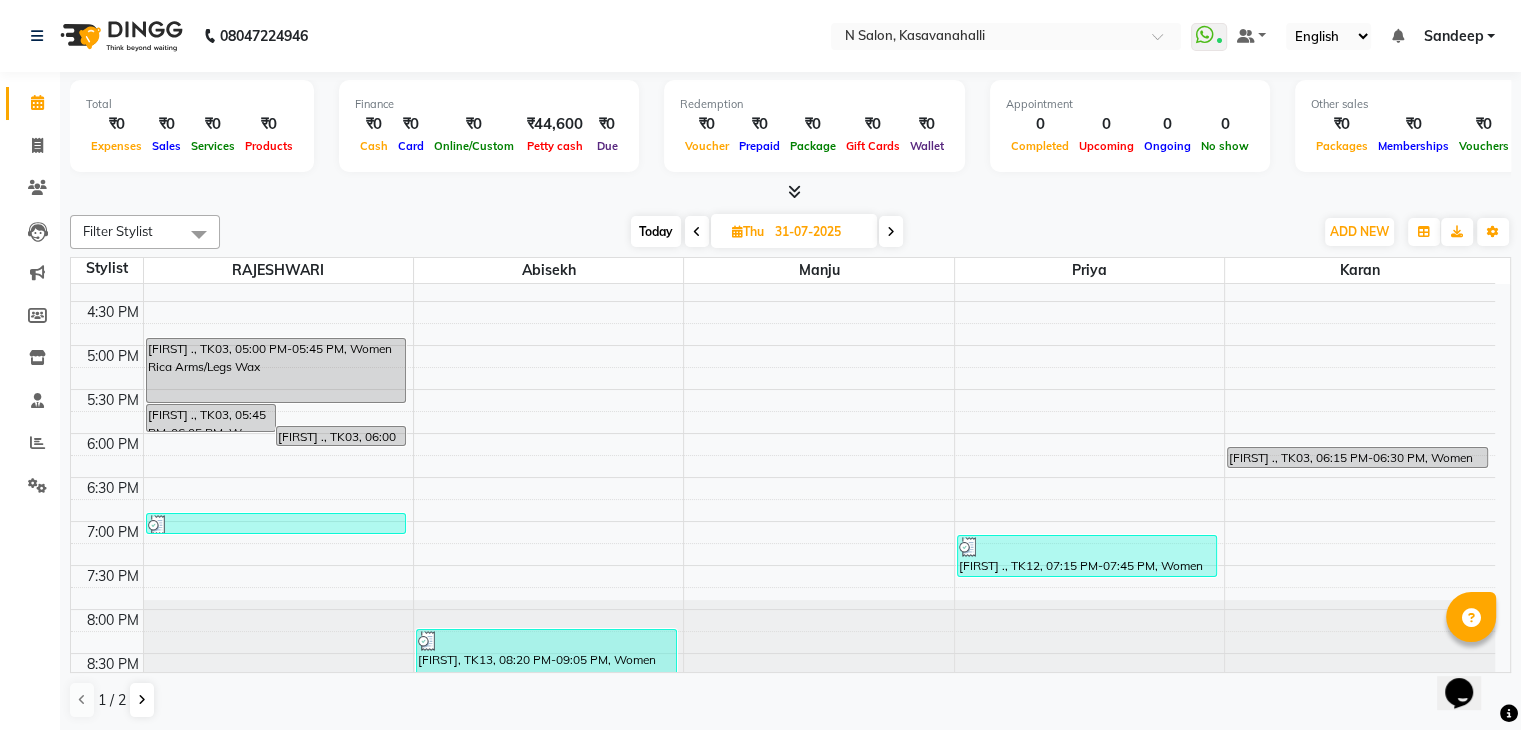 scroll, scrollTop: 744, scrollLeft: 0, axis: vertical 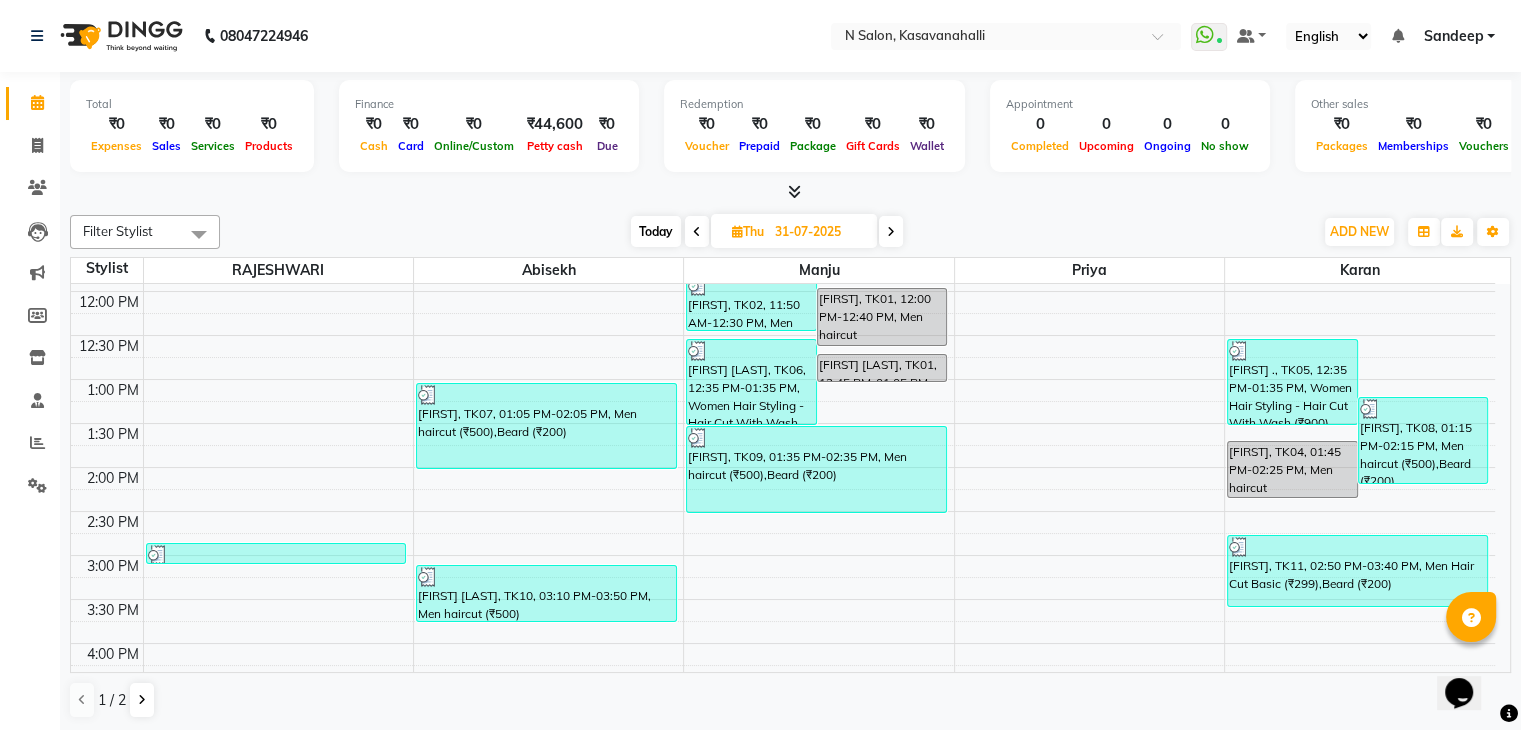 click at bounding box center (794, 191) 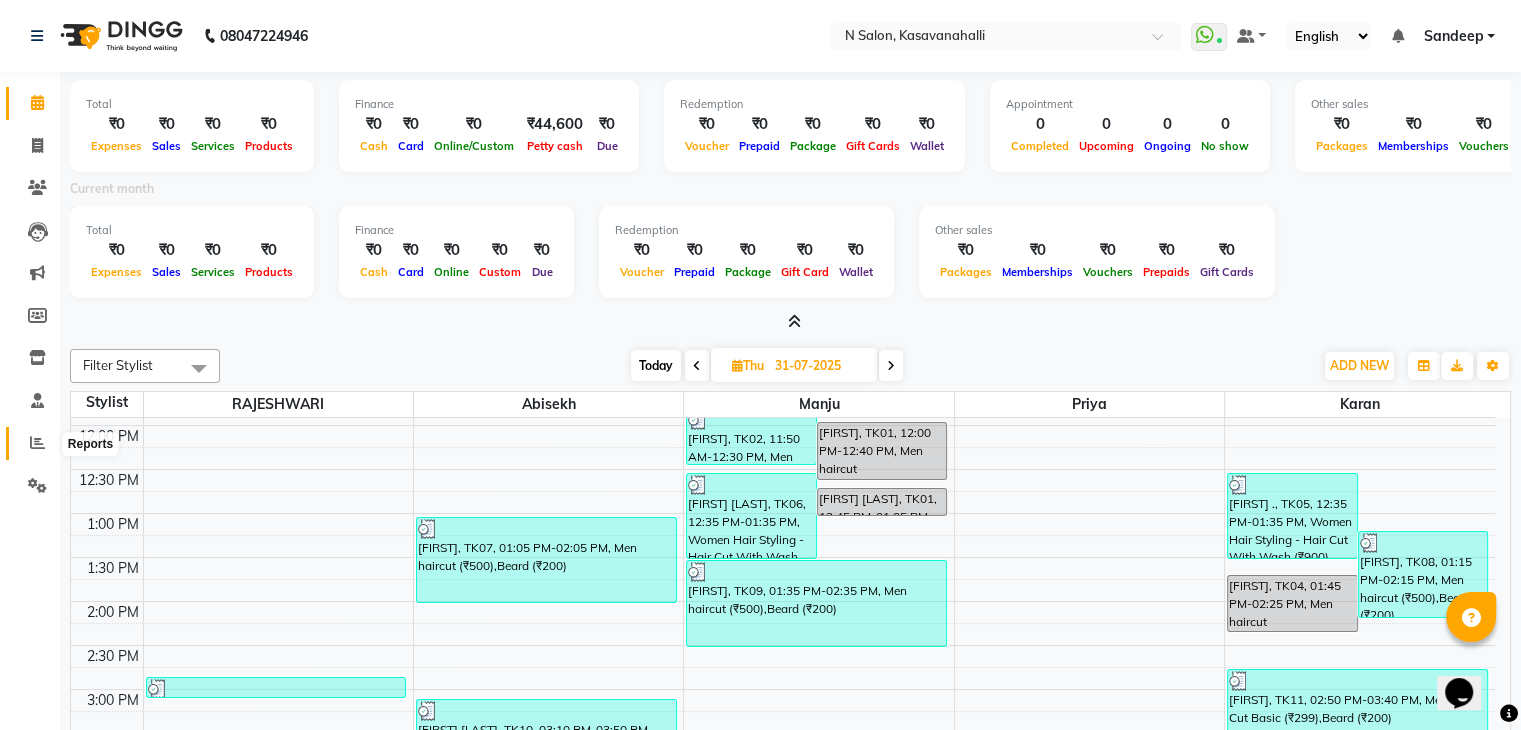 click 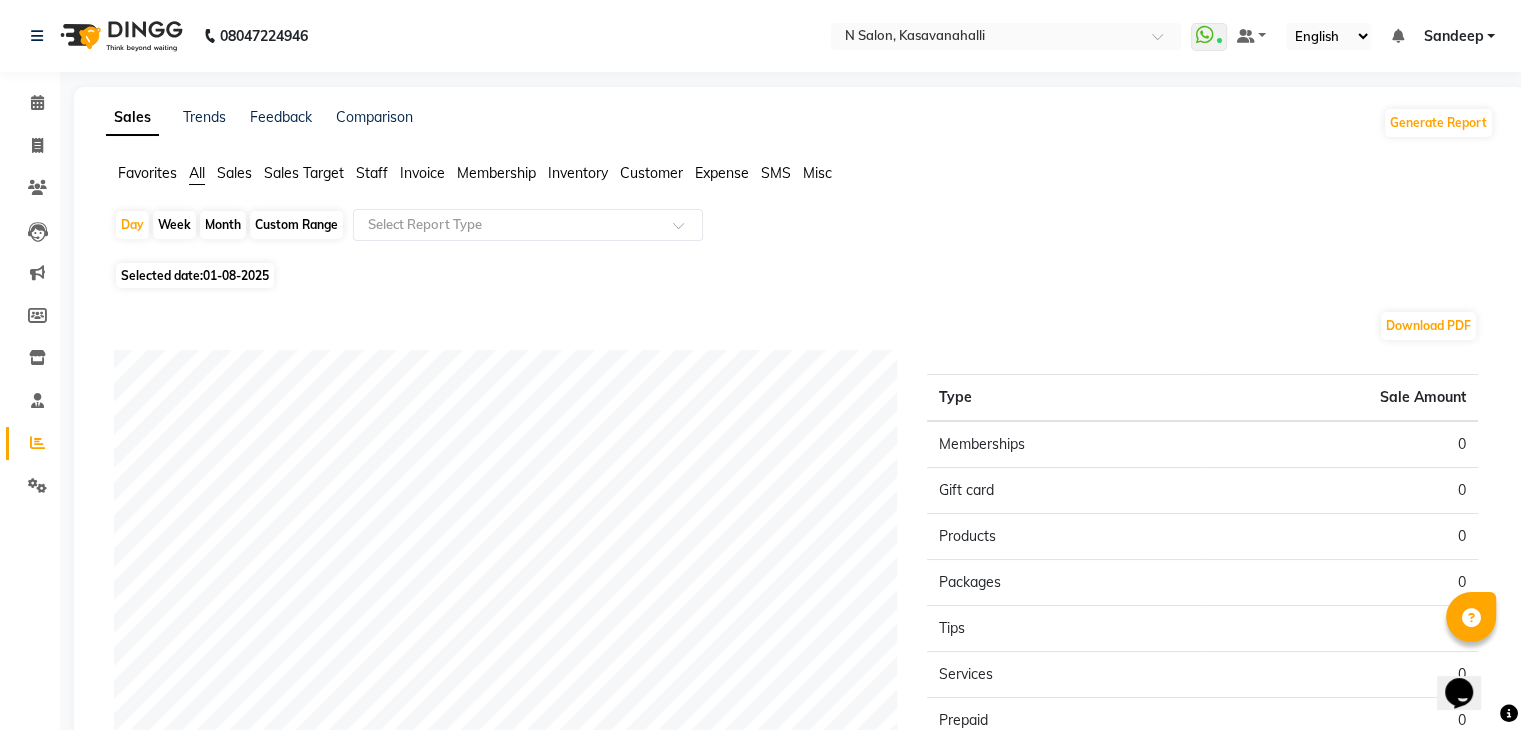 click on "Staff" 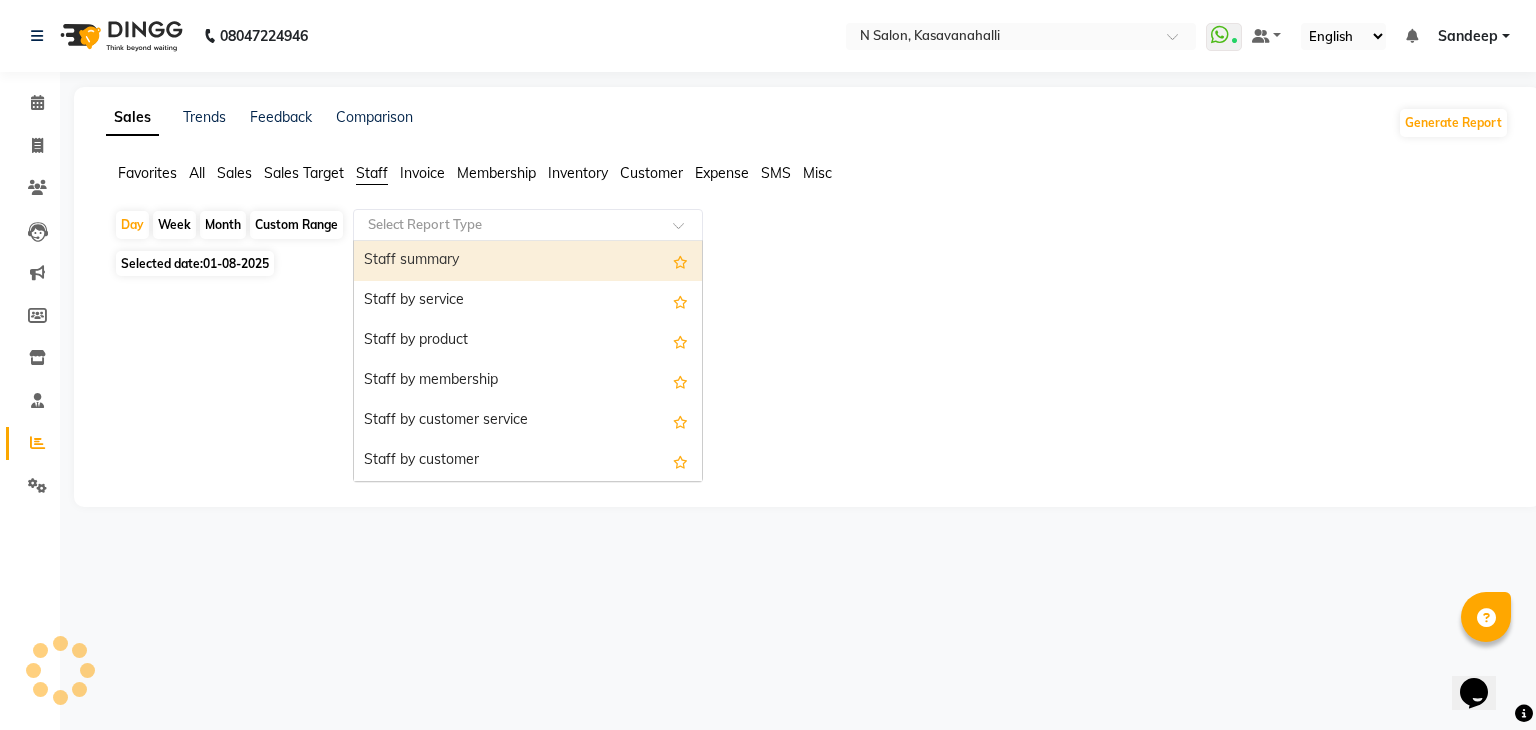 click 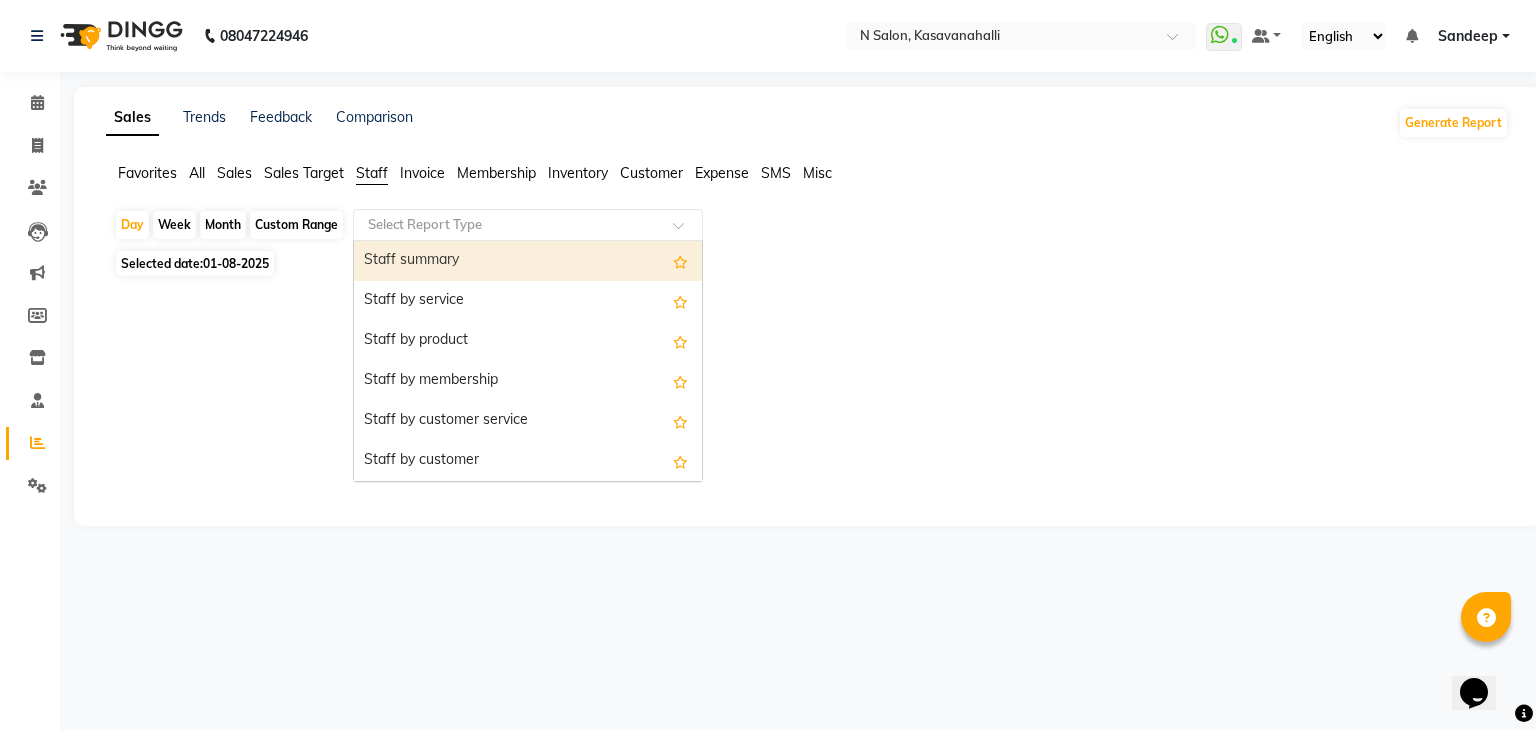 click on "Staff summary" at bounding box center (528, 261) 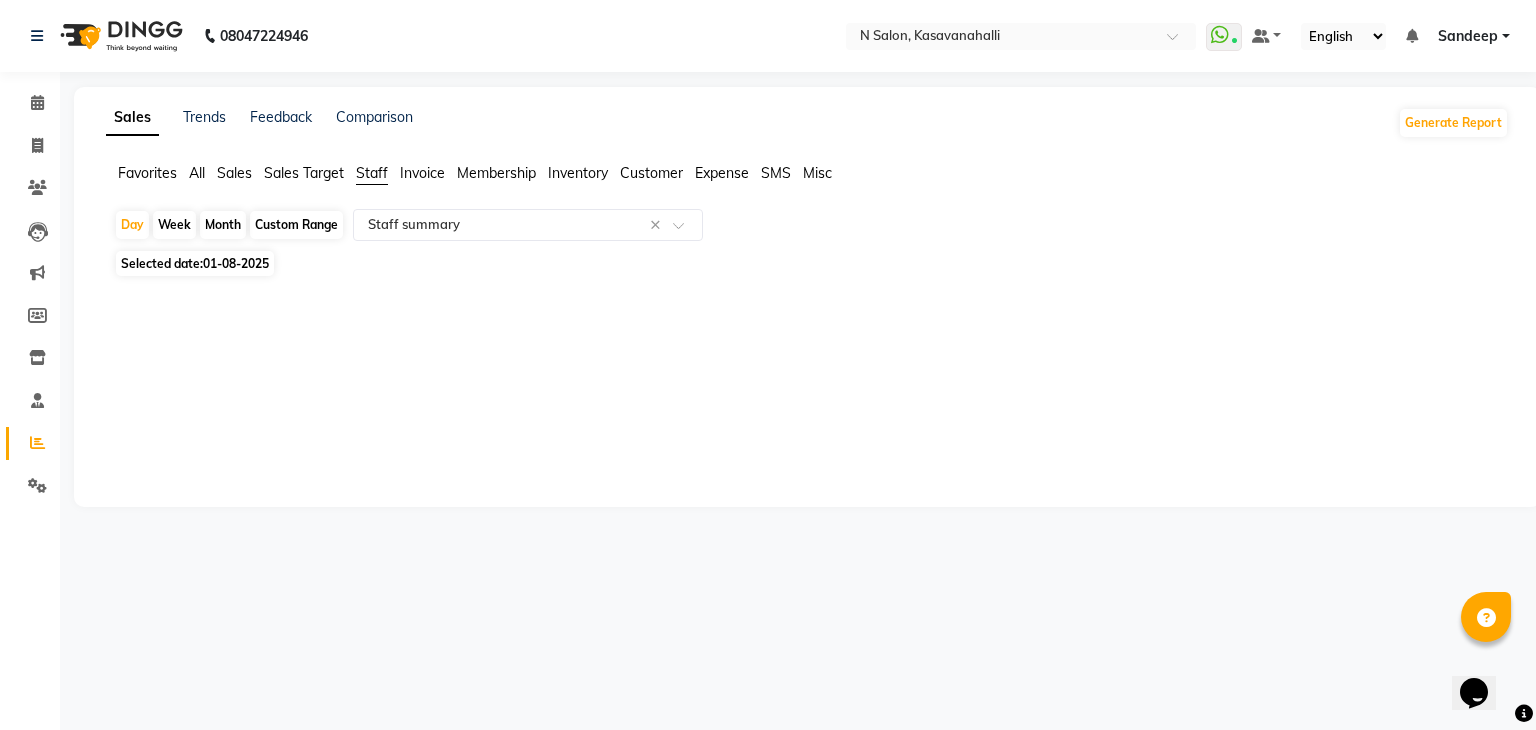 click on "Month" 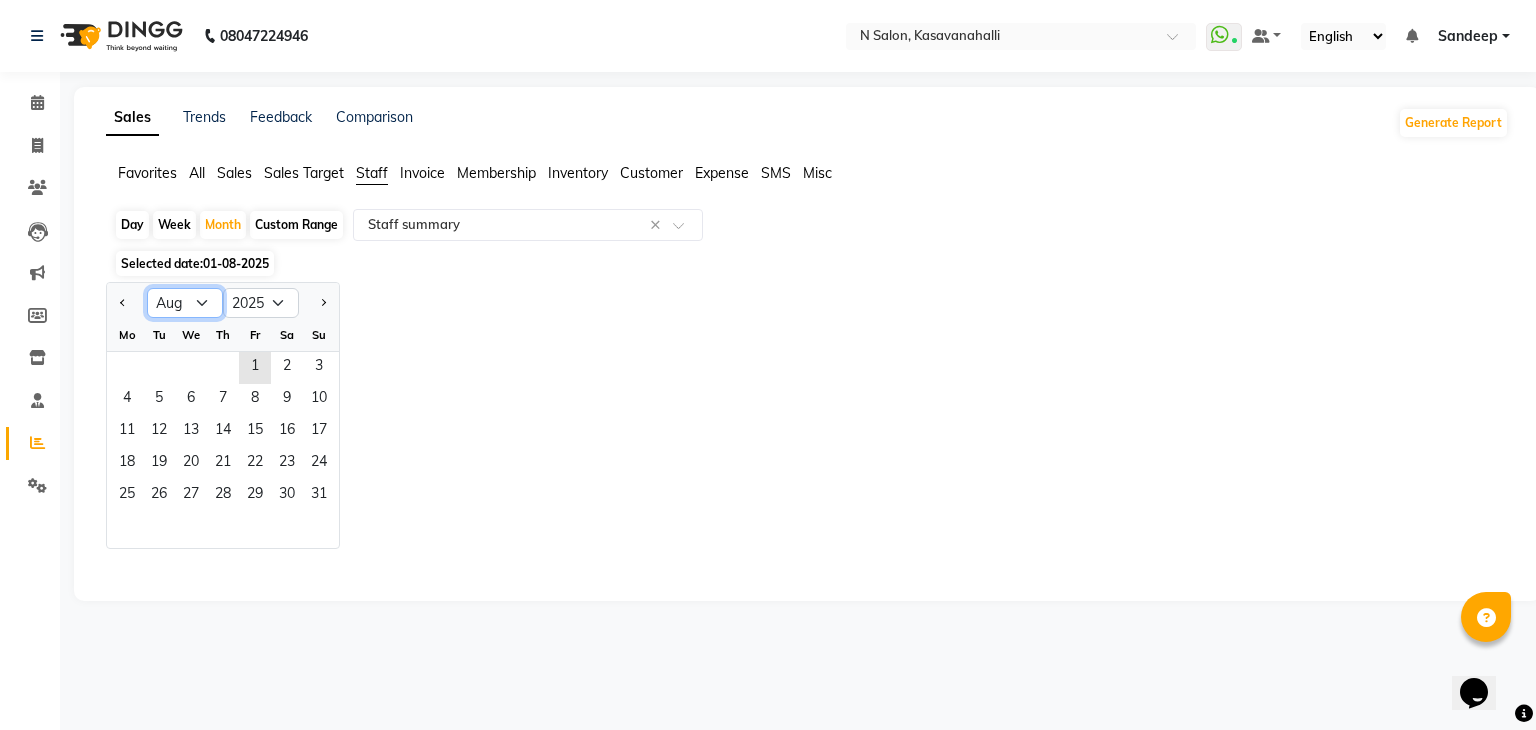 click on "Jan Feb Mar Apr May Jun Jul Aug Sep Oct Nov Dec" 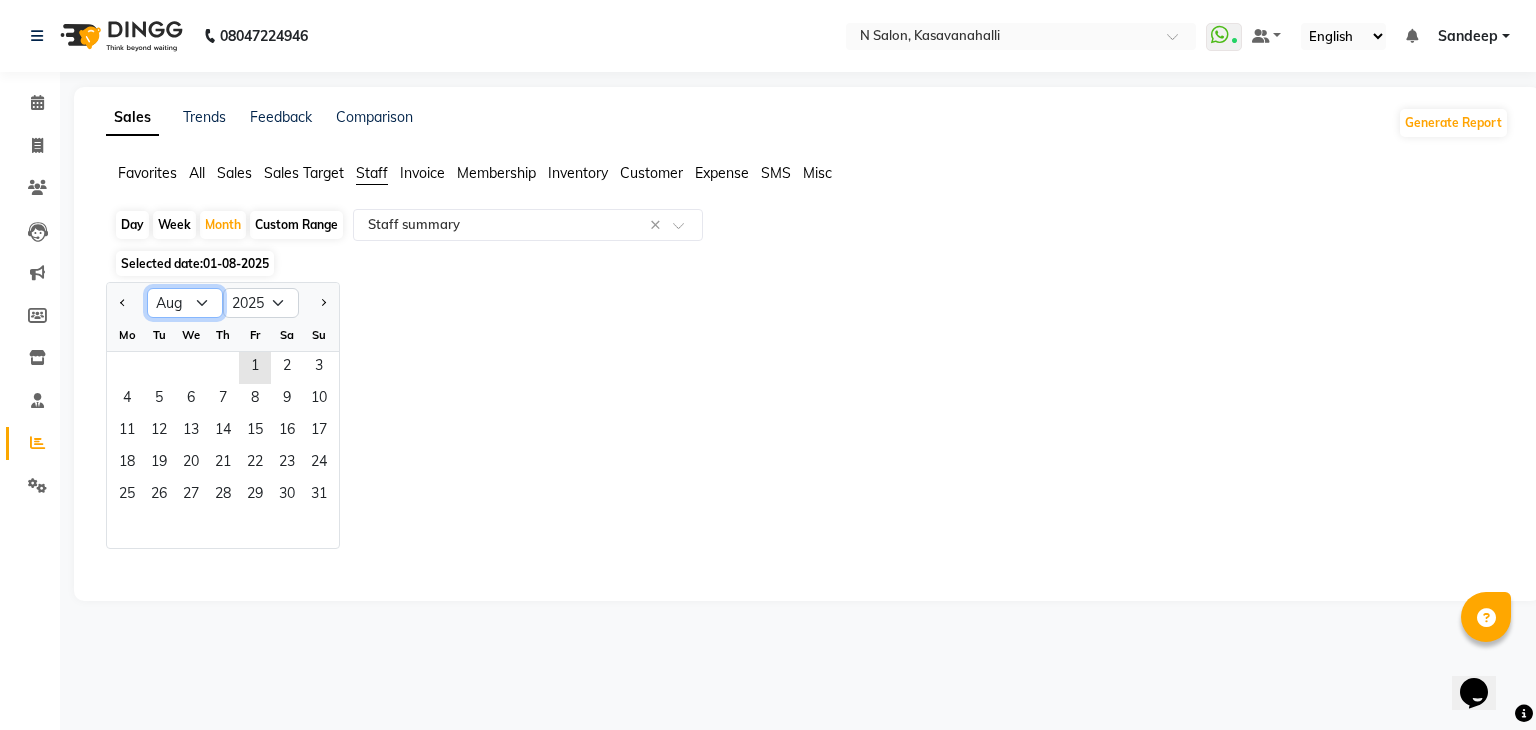 select on "7" 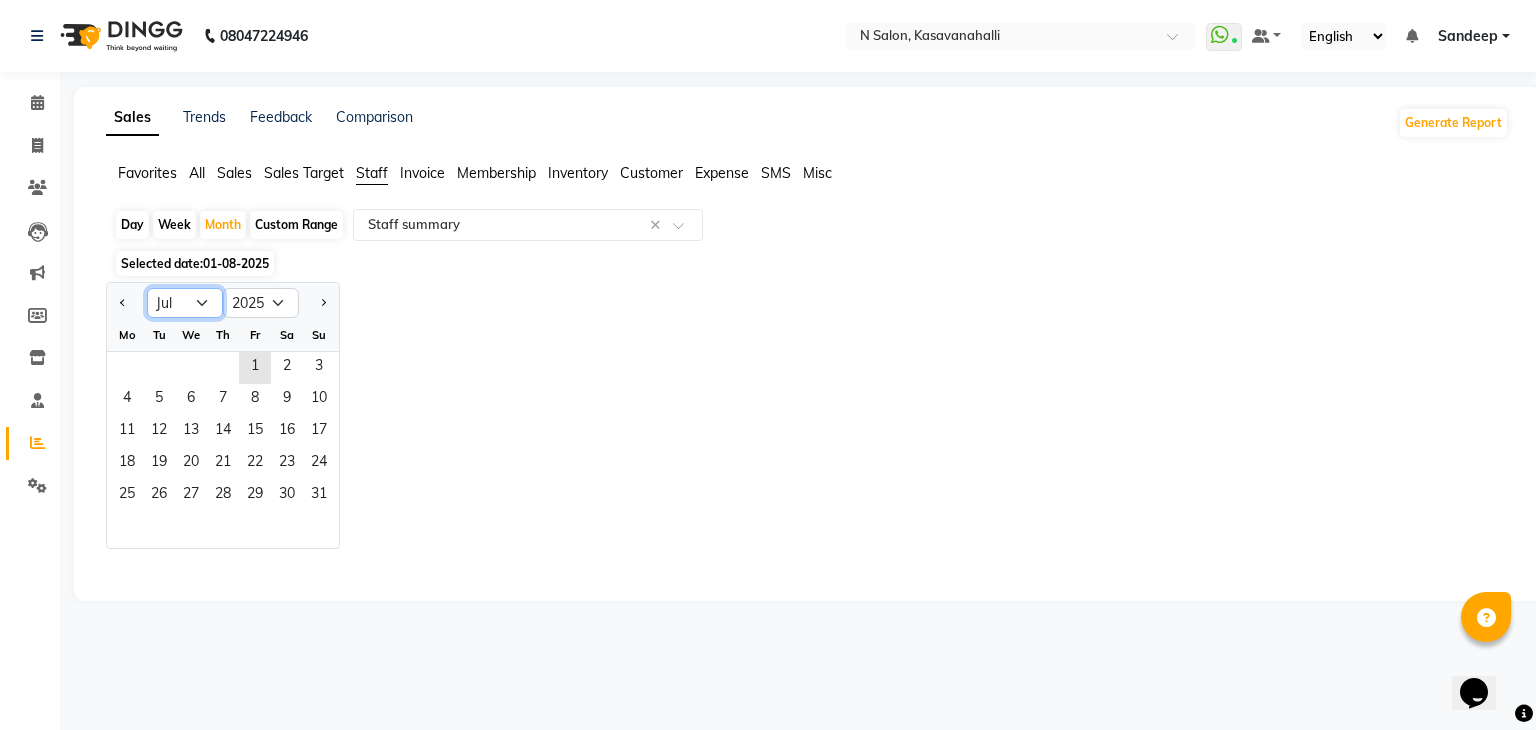 click on "Jan Feb Mar Apr May Jun Jul Aug Sep Oct Nov Dec" 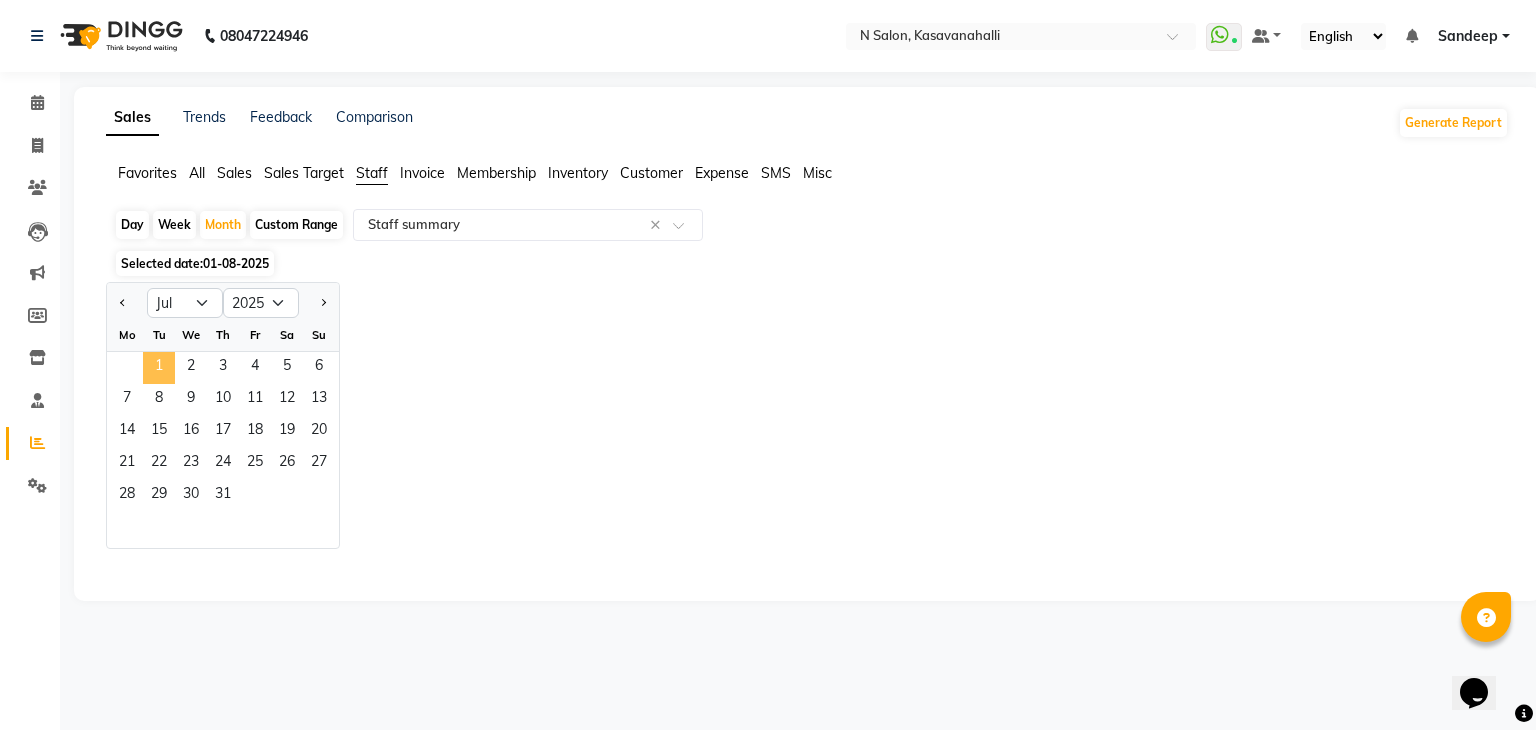 click on "1" 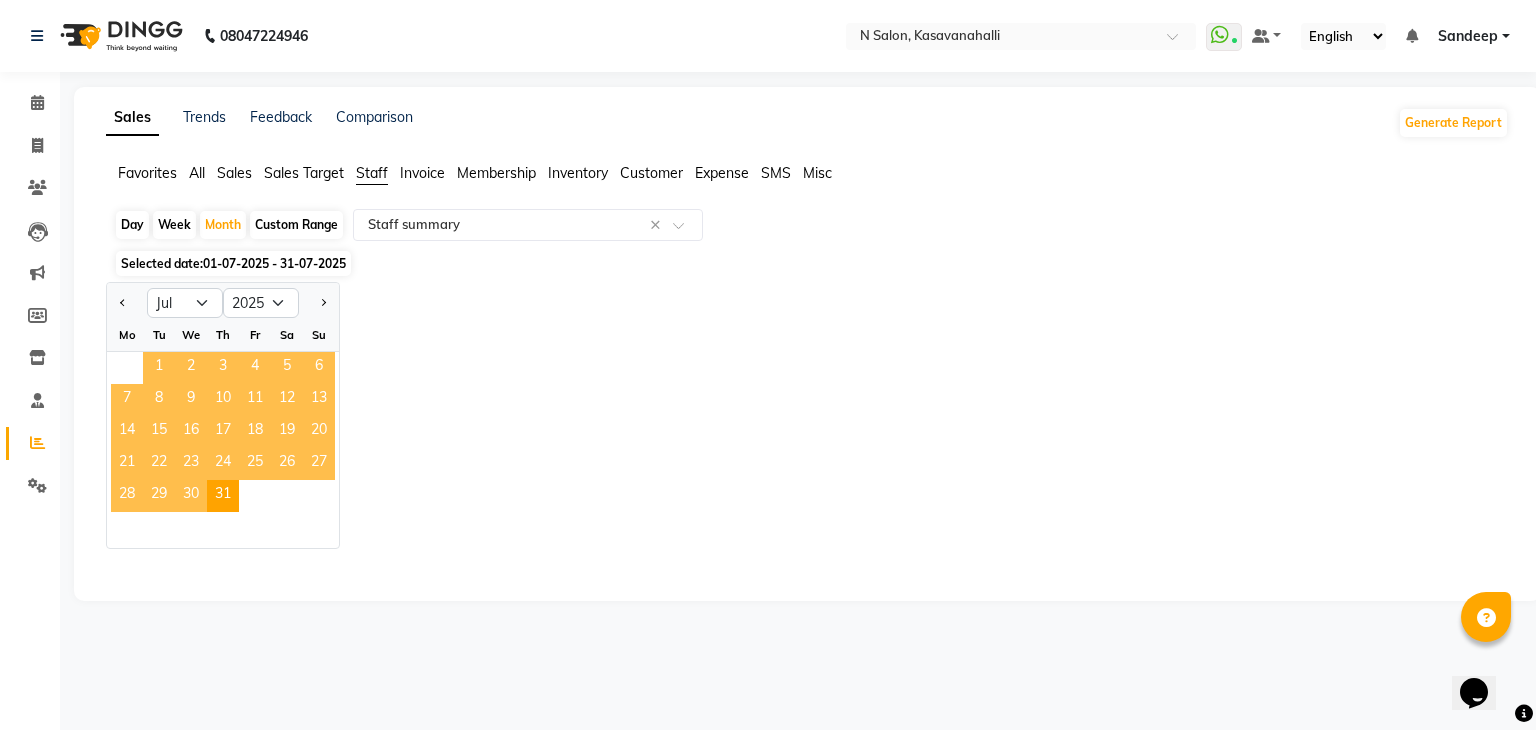 select on "full_report" 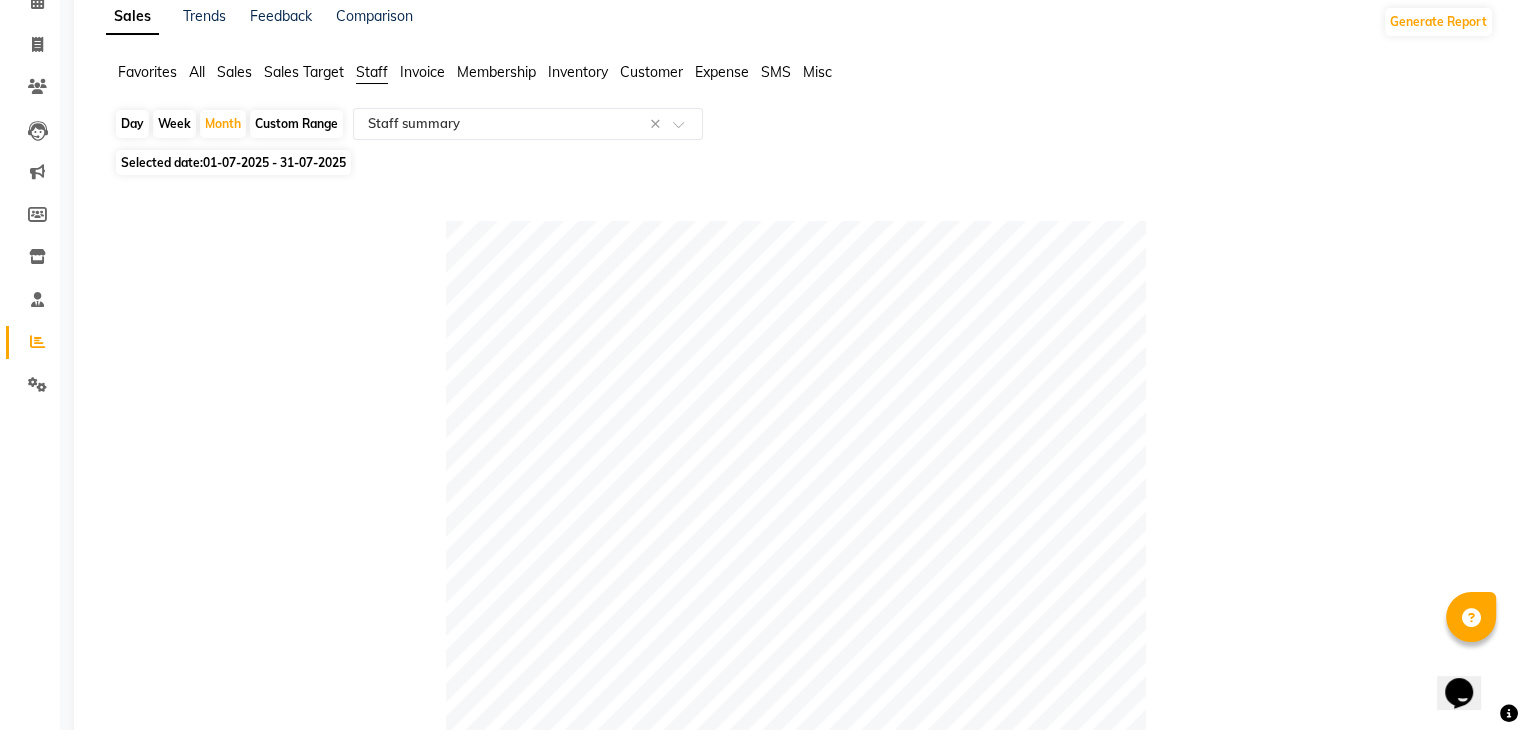 scroll, scrollTop: 100, scrollLeft: 0, axis: vertical 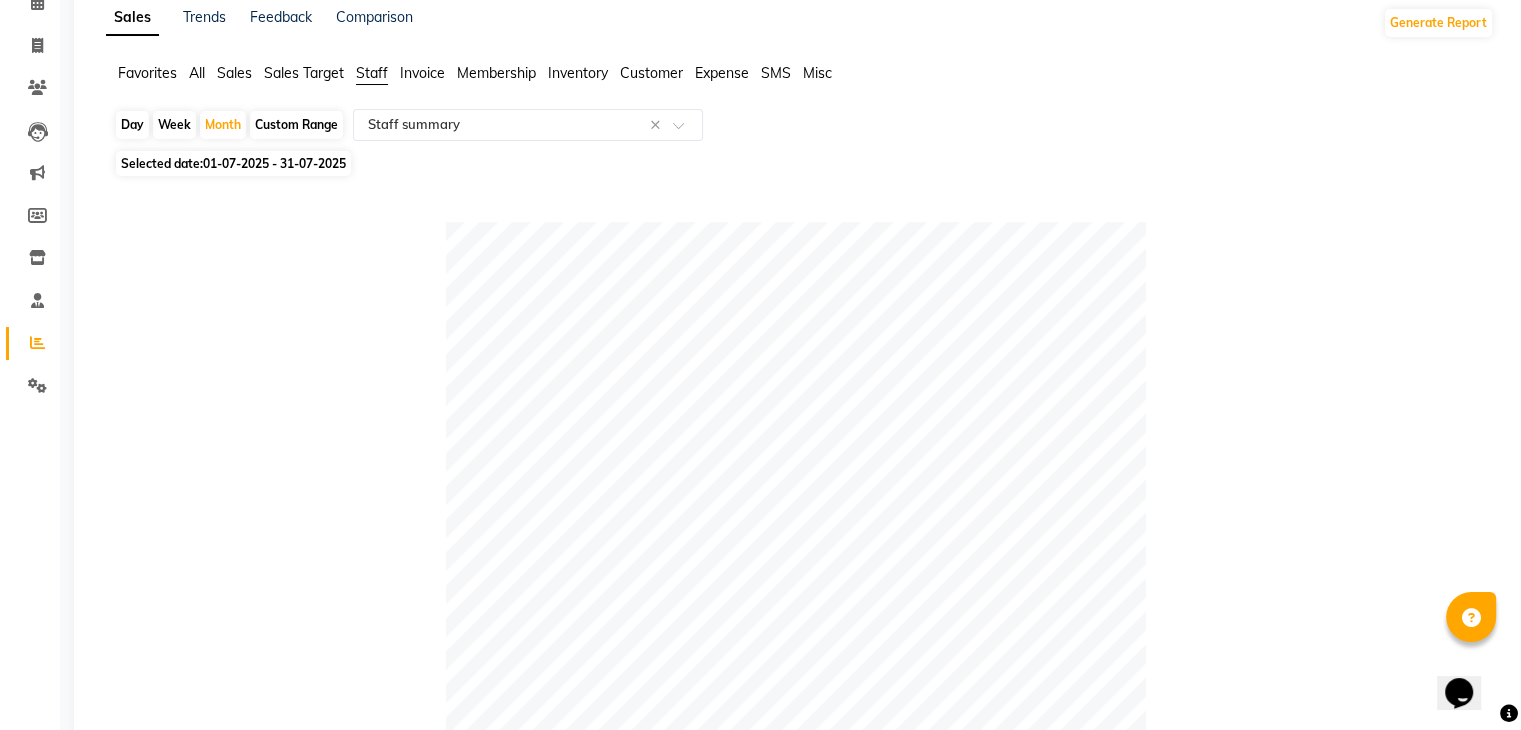 click on "All" 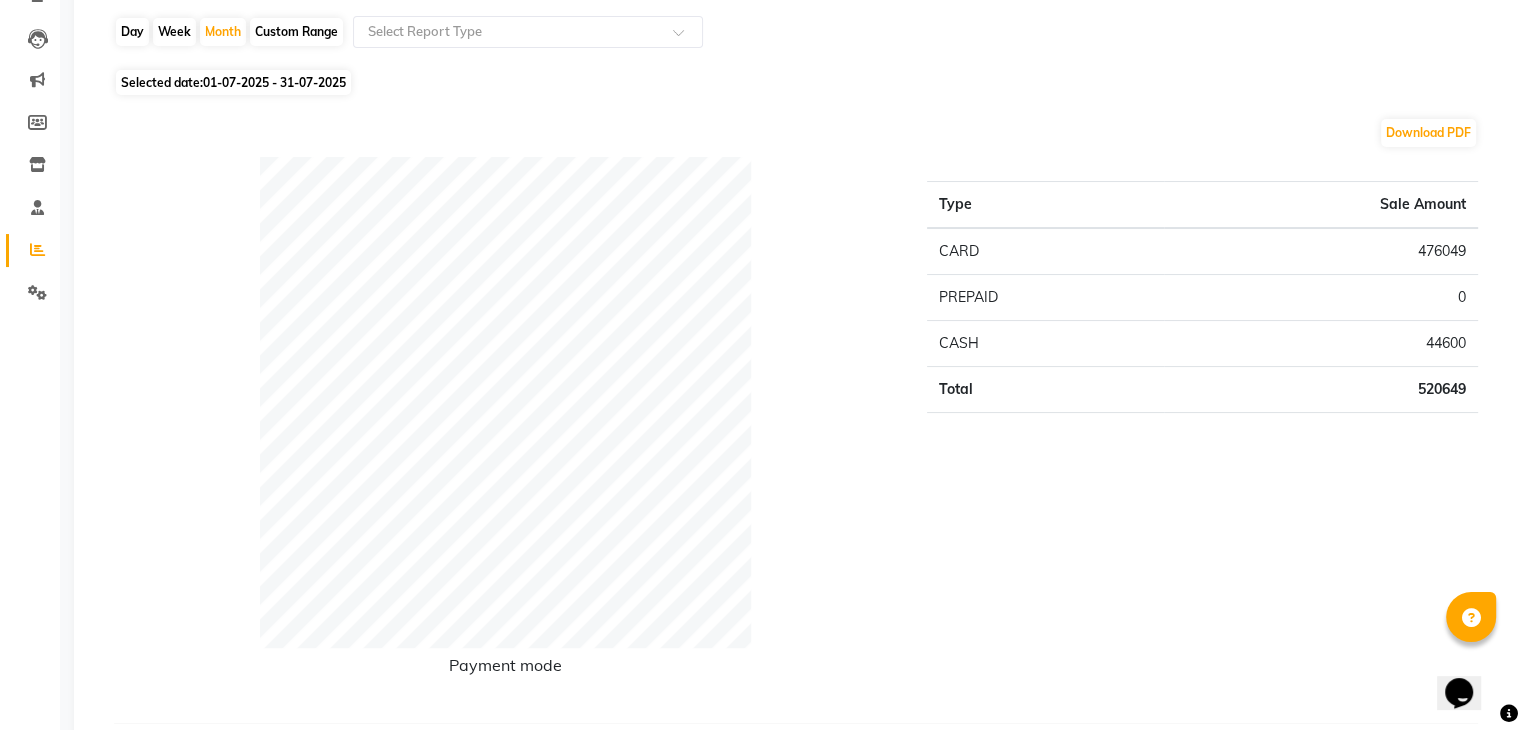scroll, scrollTop: 0, scrollLeft: 0, axis: both 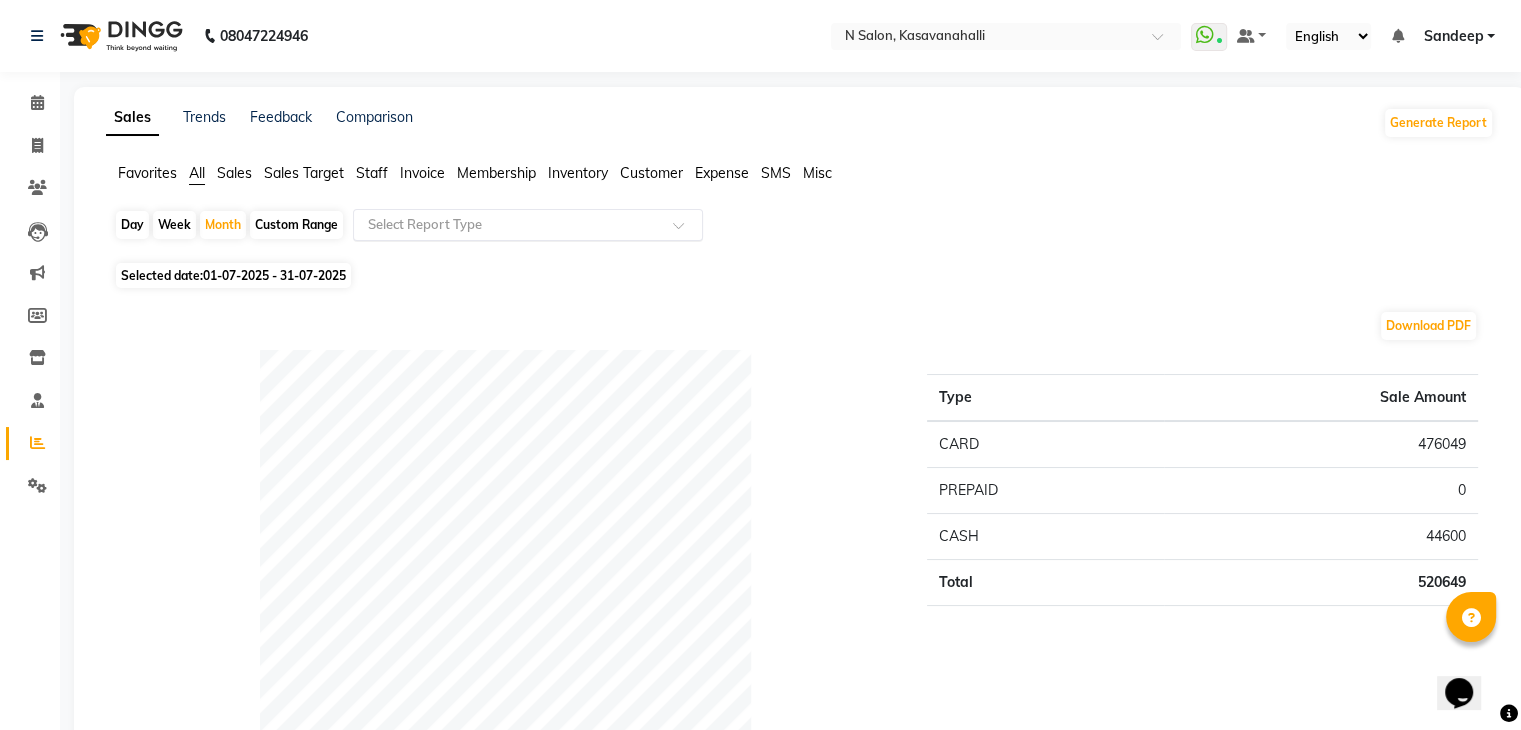click 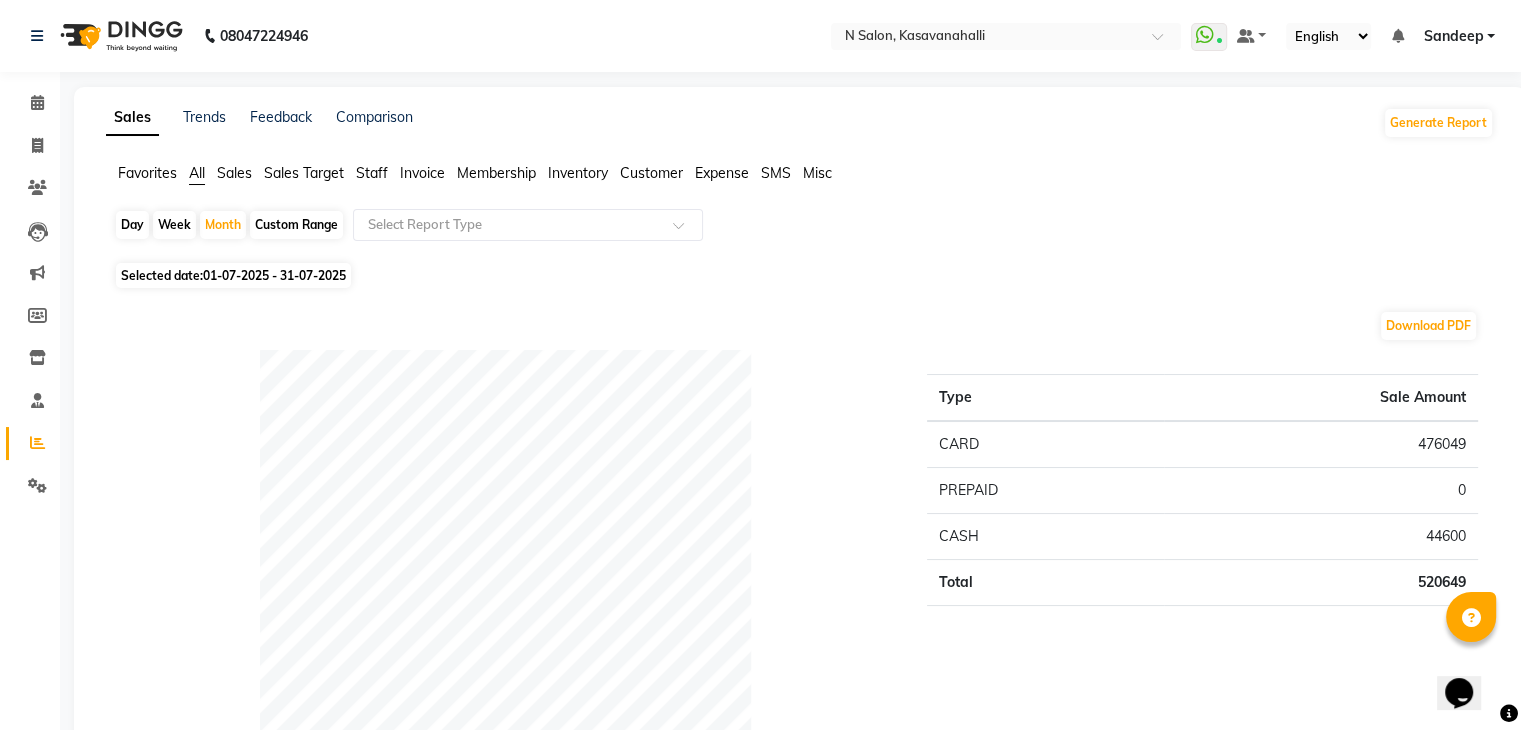 click on "Staff" 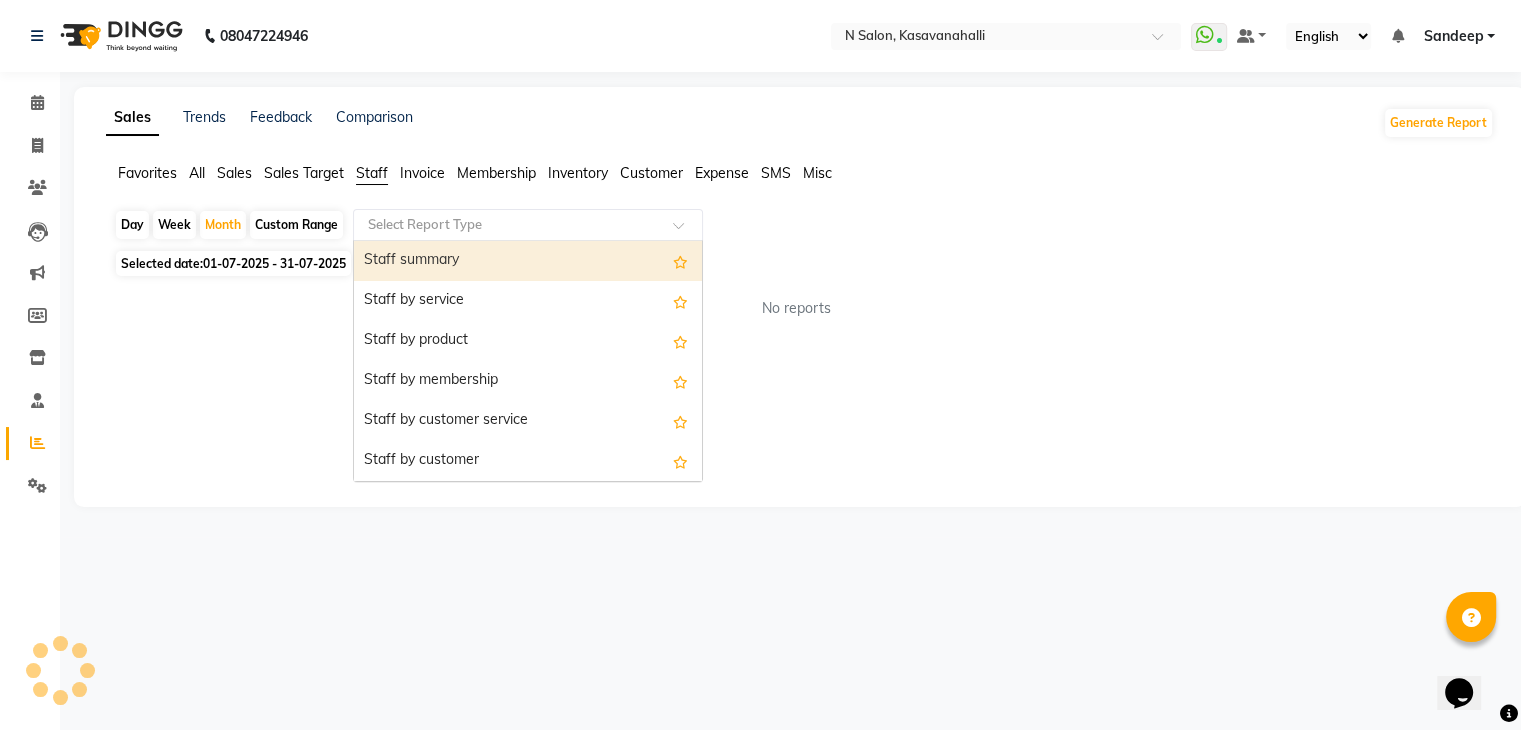click 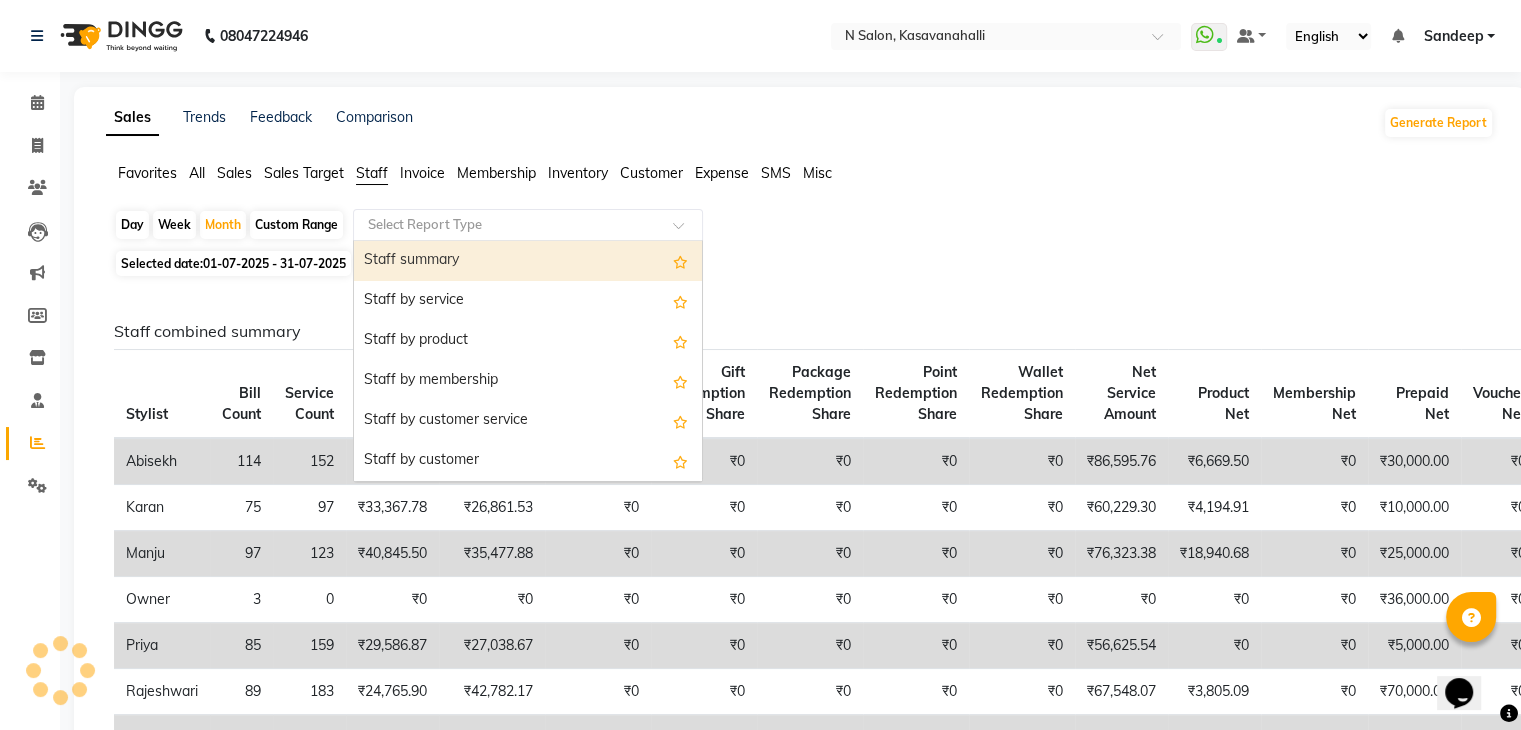 click on "Staff summary" at bounding box center [528, 261] 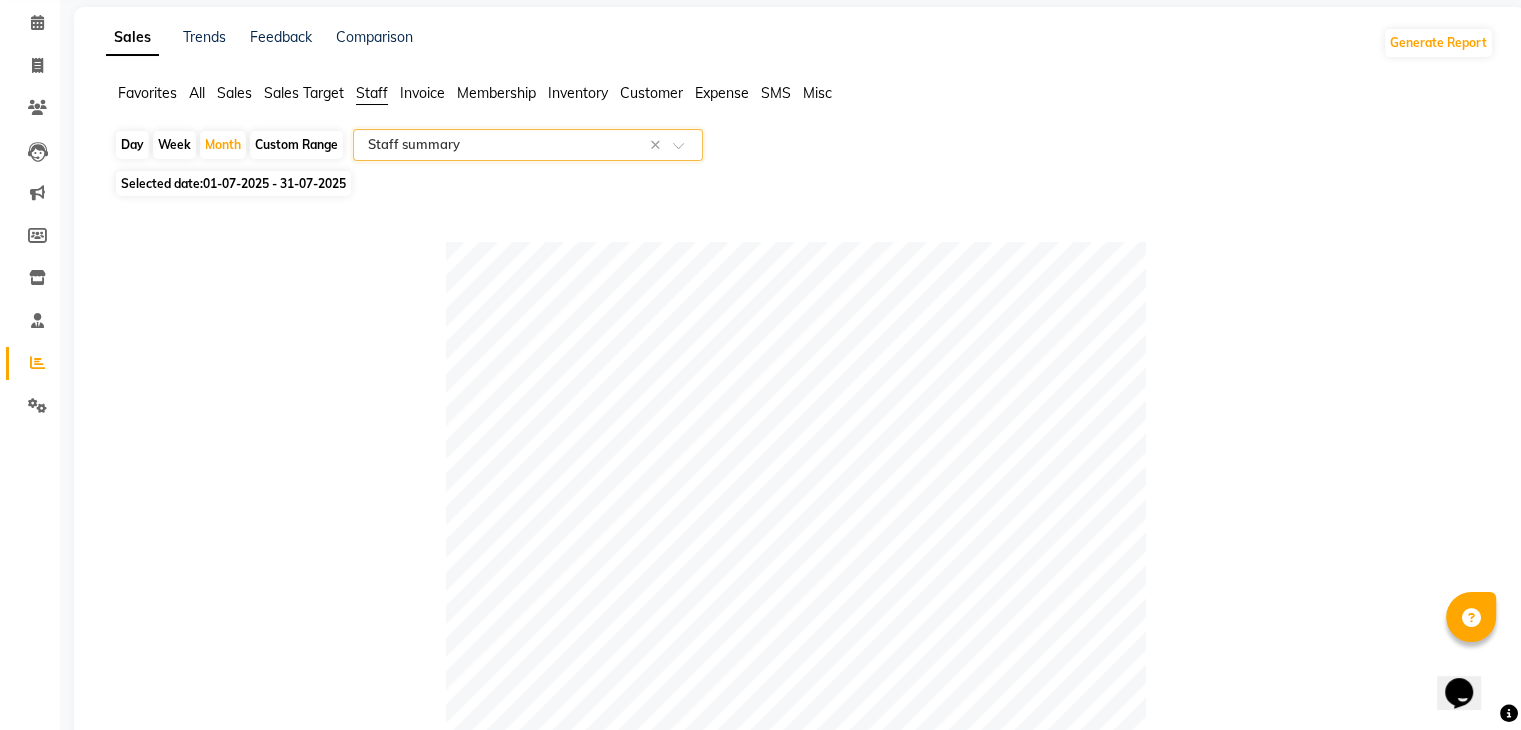scroll, scrollTop: 0, scrollLeft: 0, axis: both 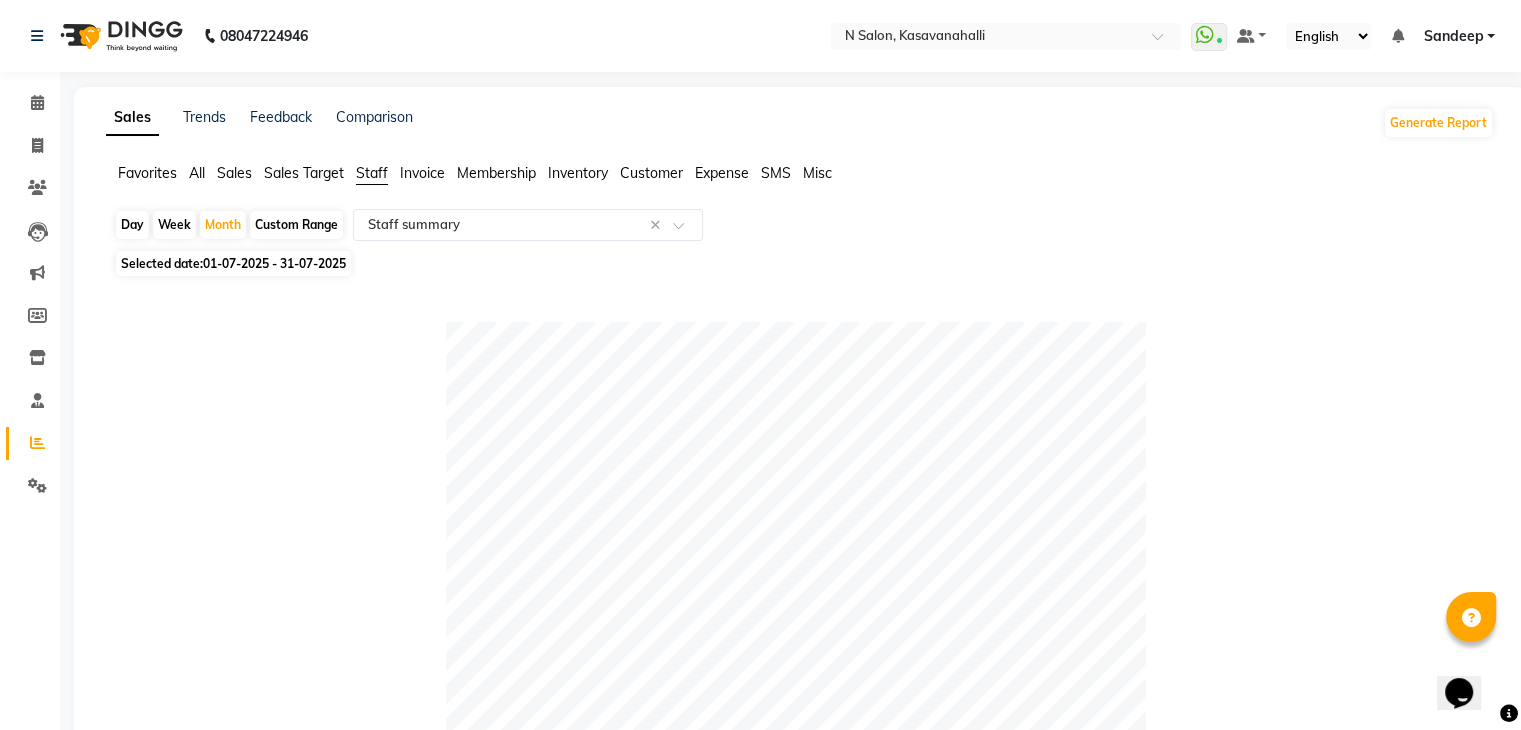 click on "All" 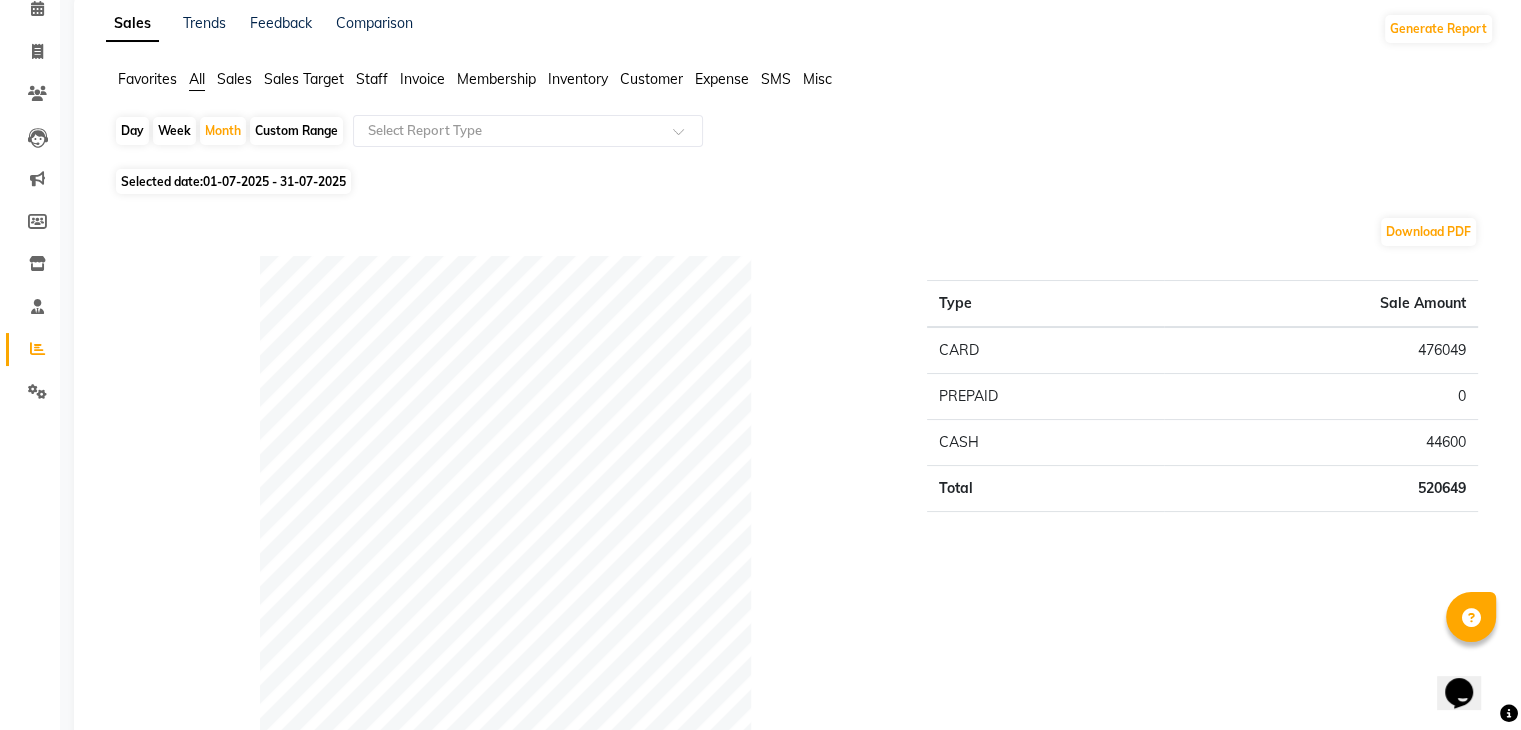 scroll, scrollTop: 0, scrollLeft: 0, axis: both 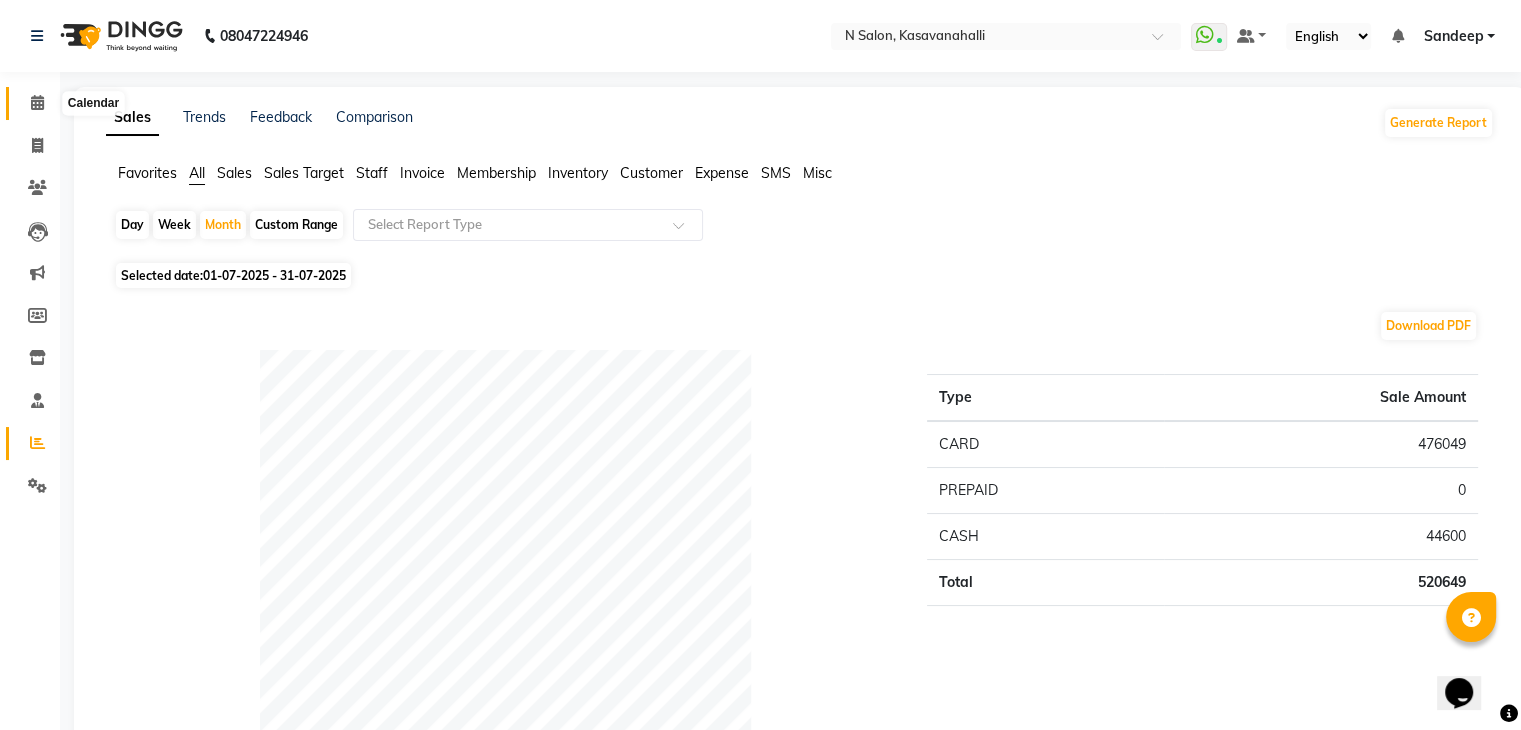 click 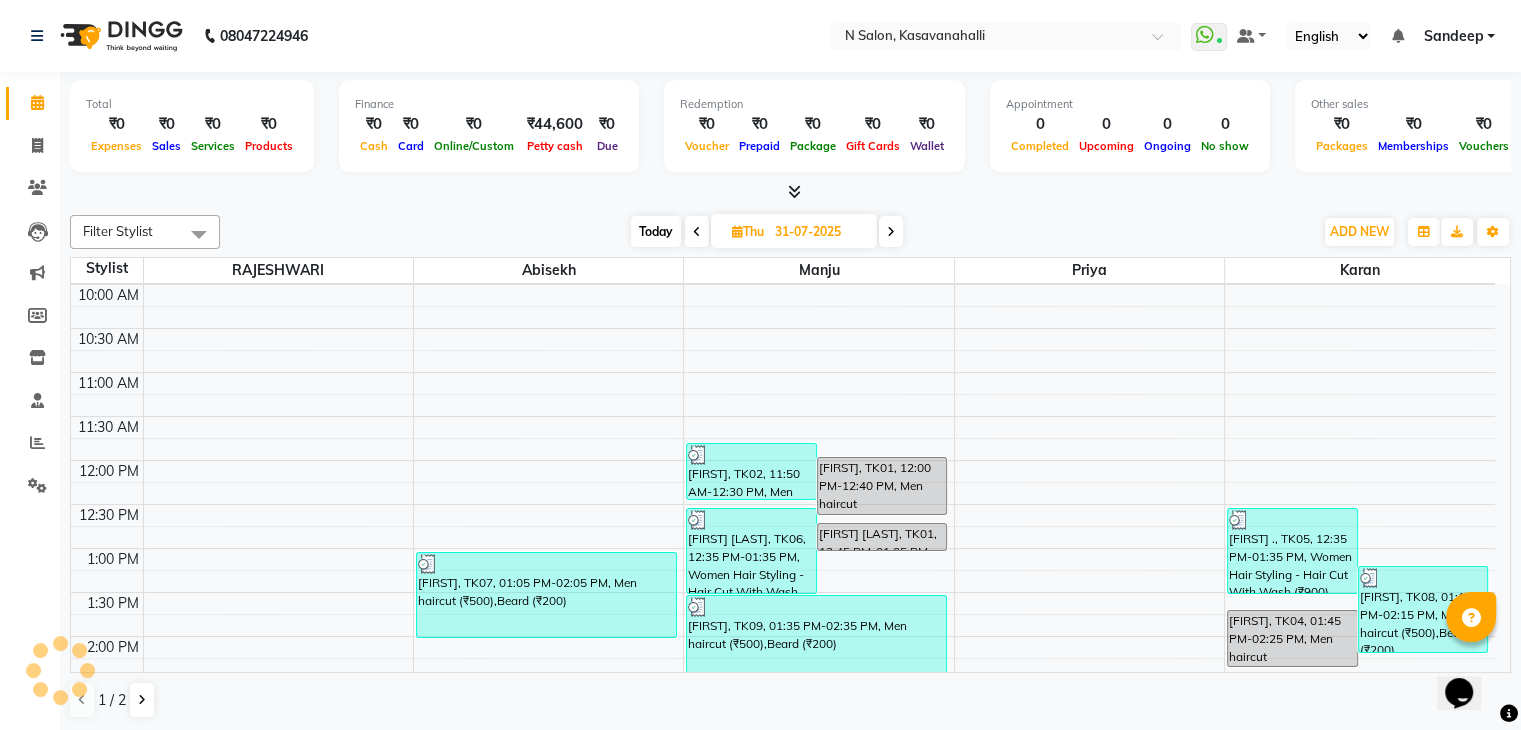 scroll, scrollTop: 0, scrollLeft: 0, axis: both 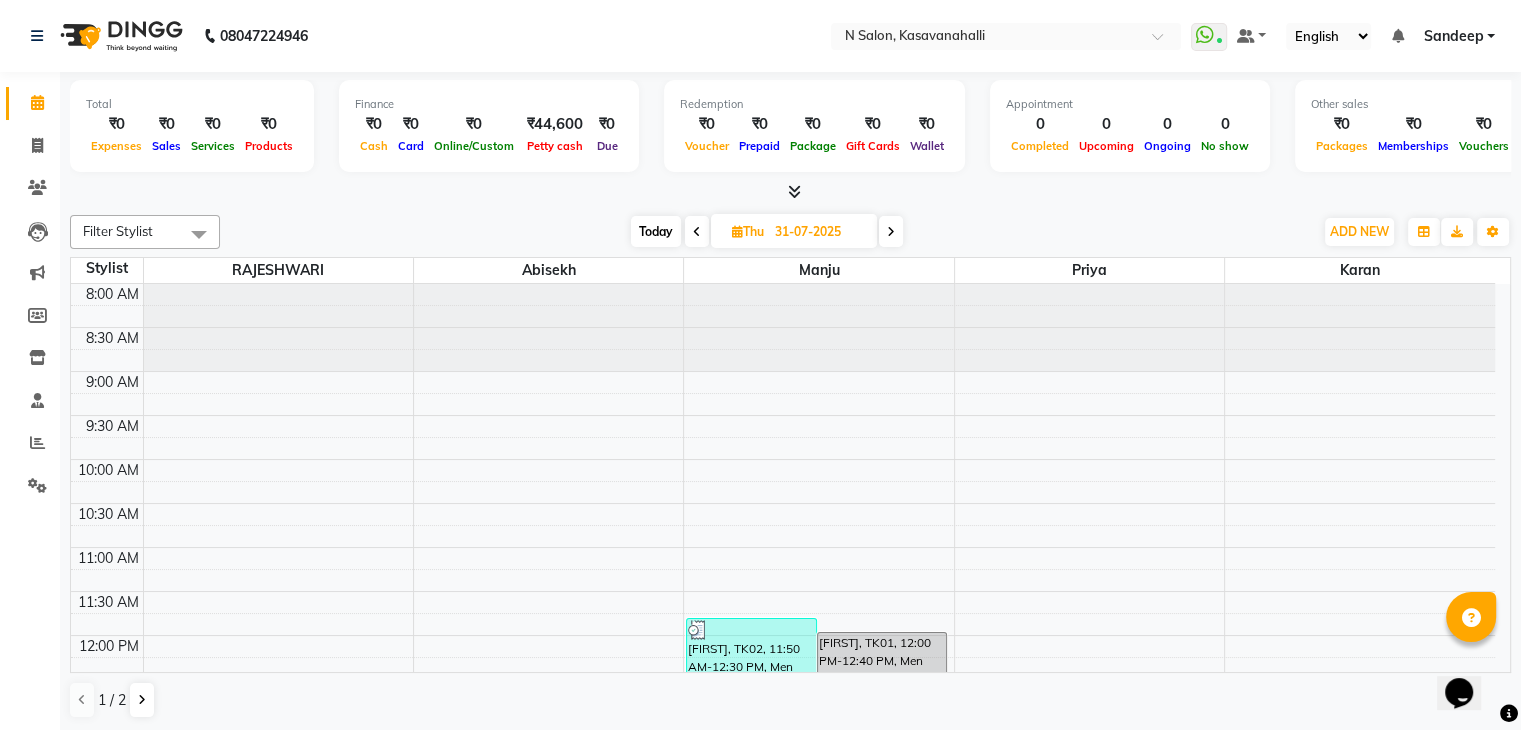 click at bounding box center [891, 232] 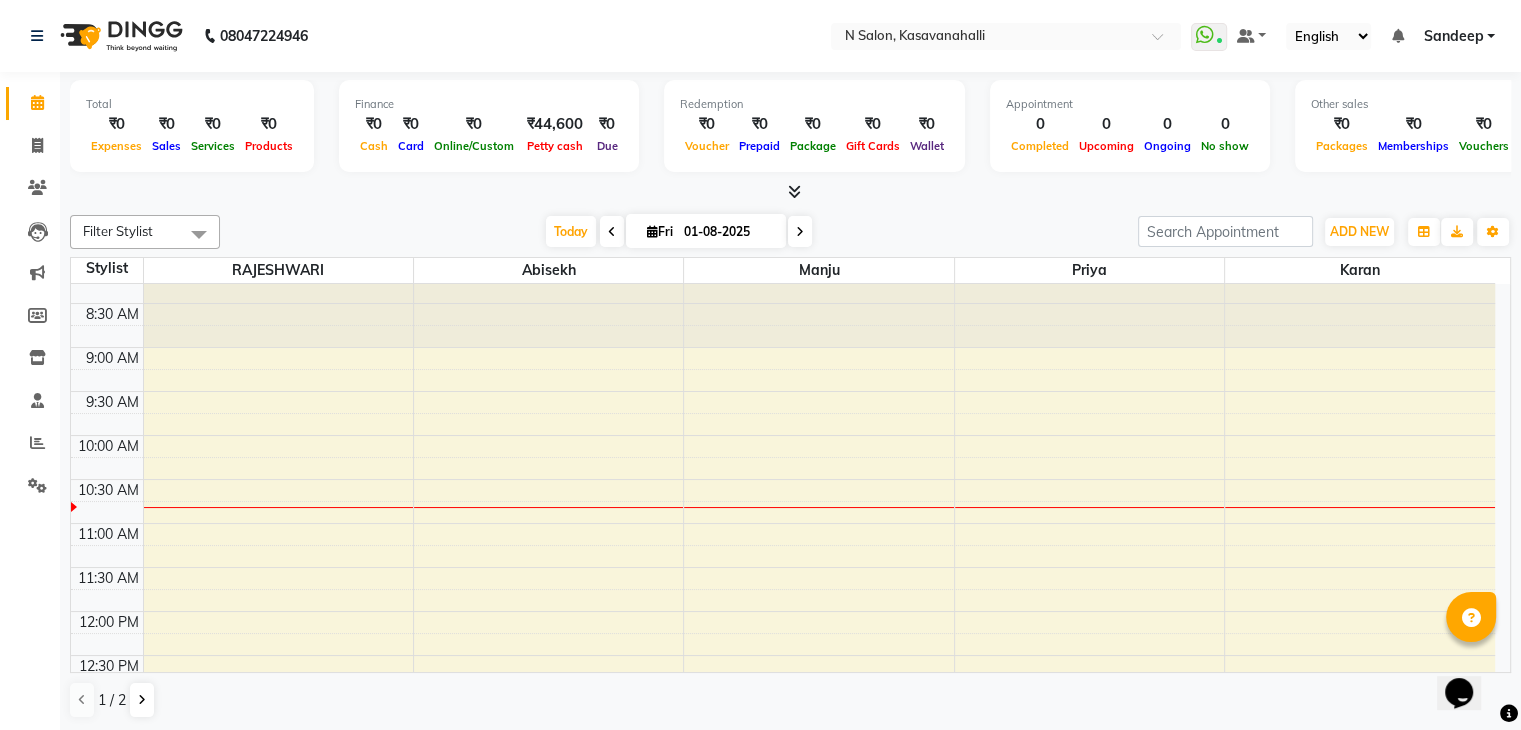 scroll, scrollTop: 0, scrollLeft: 0, axis: both 